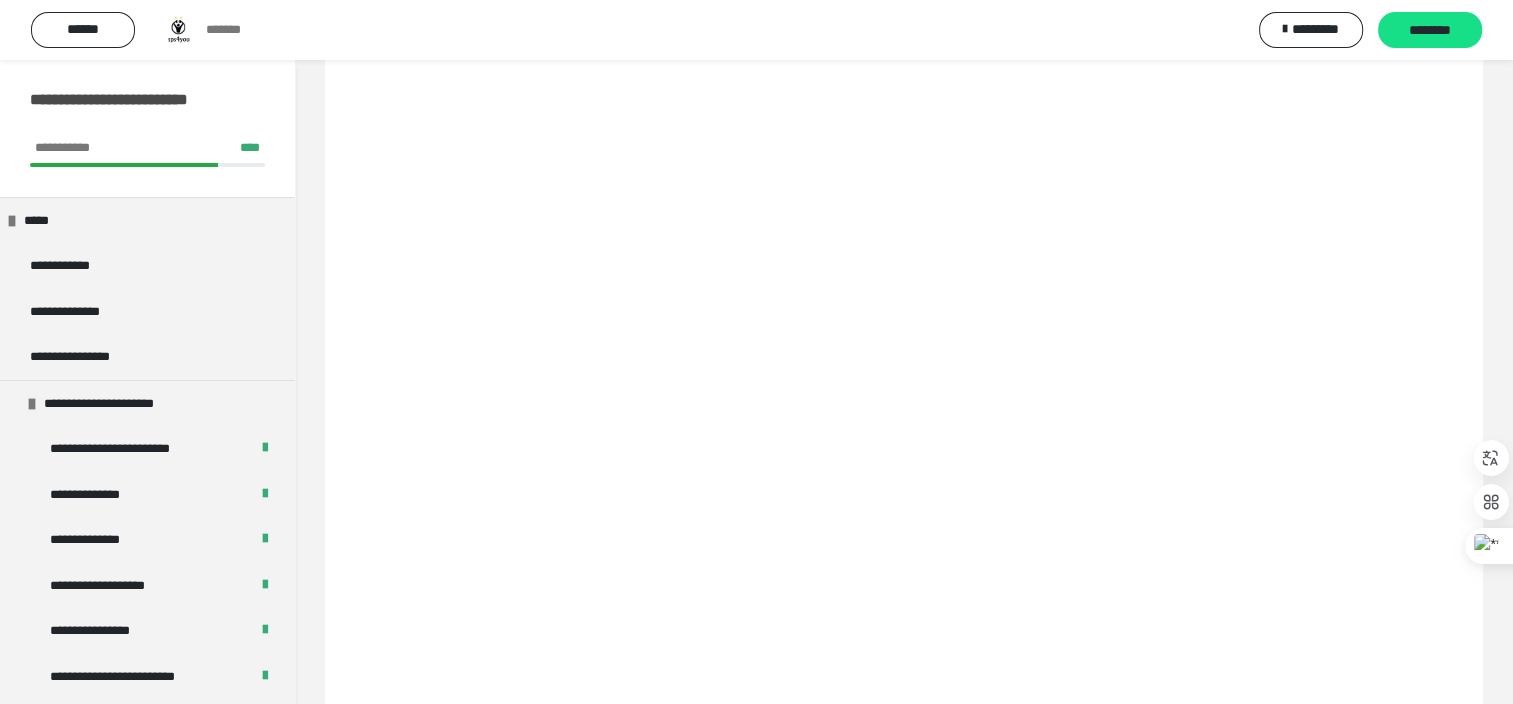 scroll, scrollTop: 0, scrollLeft: 0, axis: both 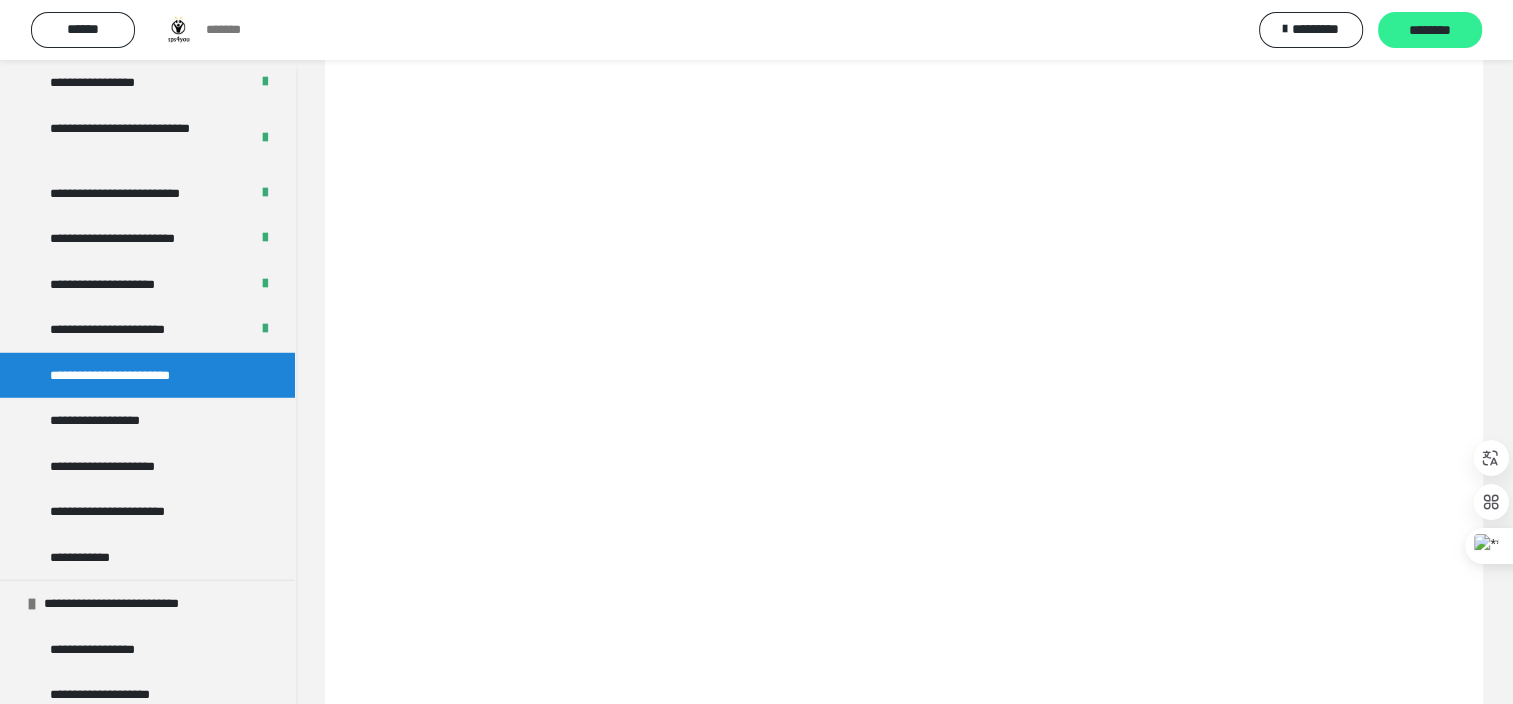click on "********" at bounding box center [1430, 31] 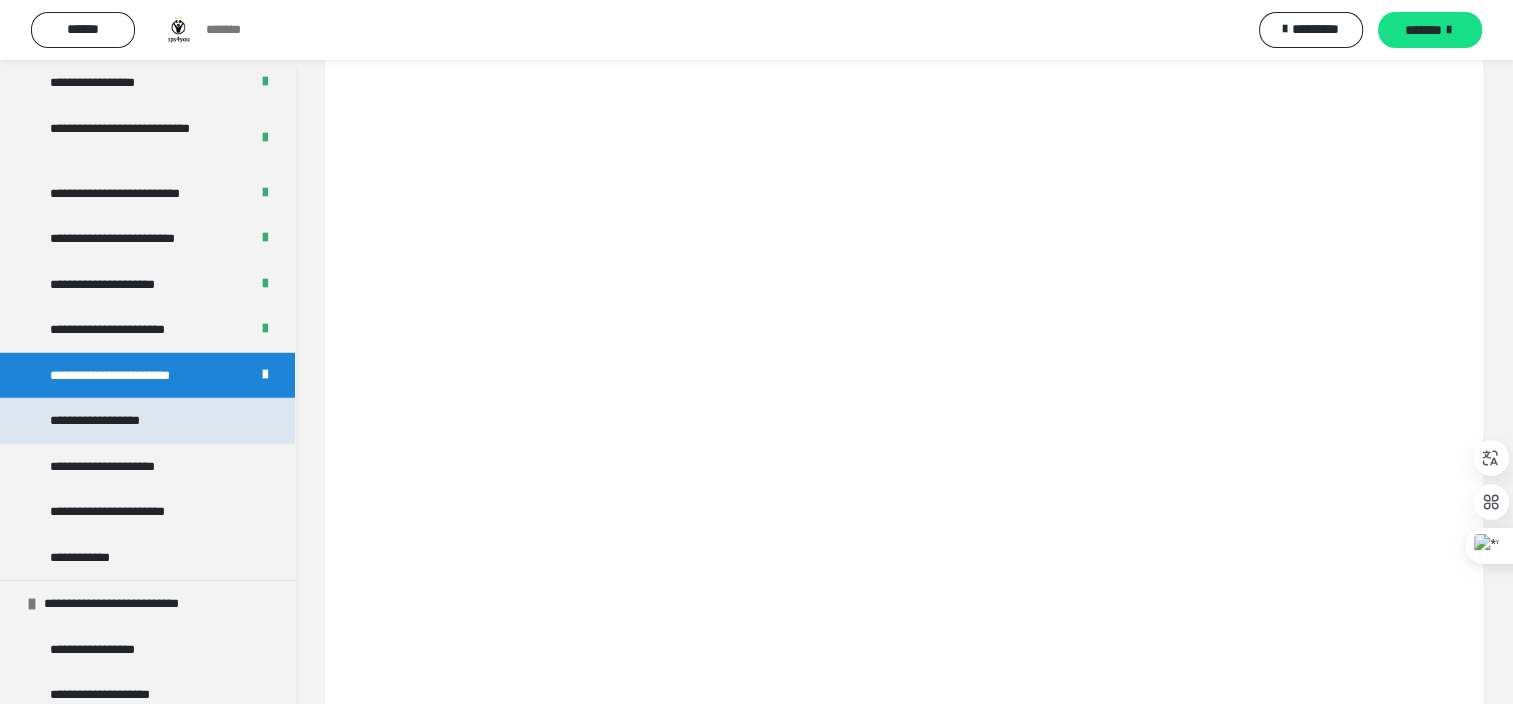click on "**********" at bounding box center (112, 421) 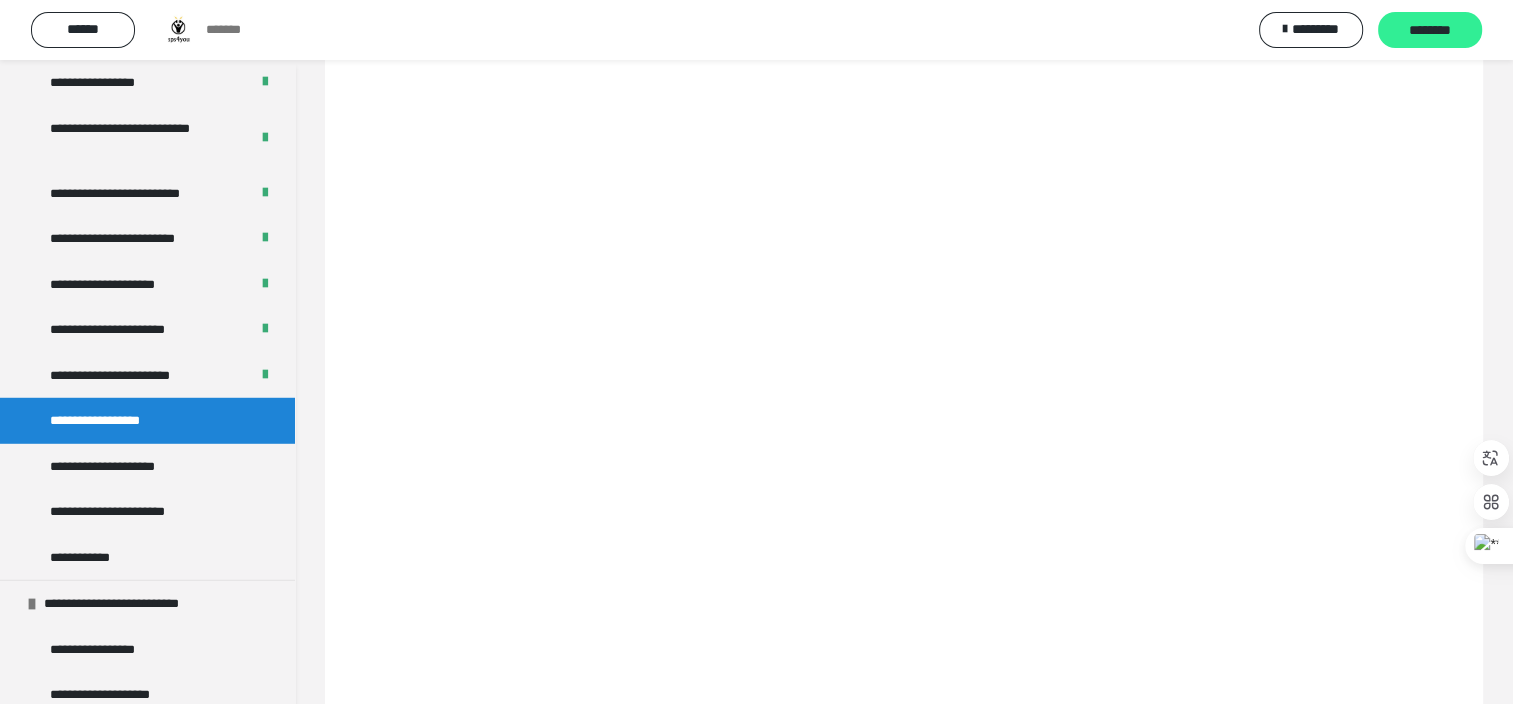 click on "********" at bounding box center [1430, 31] 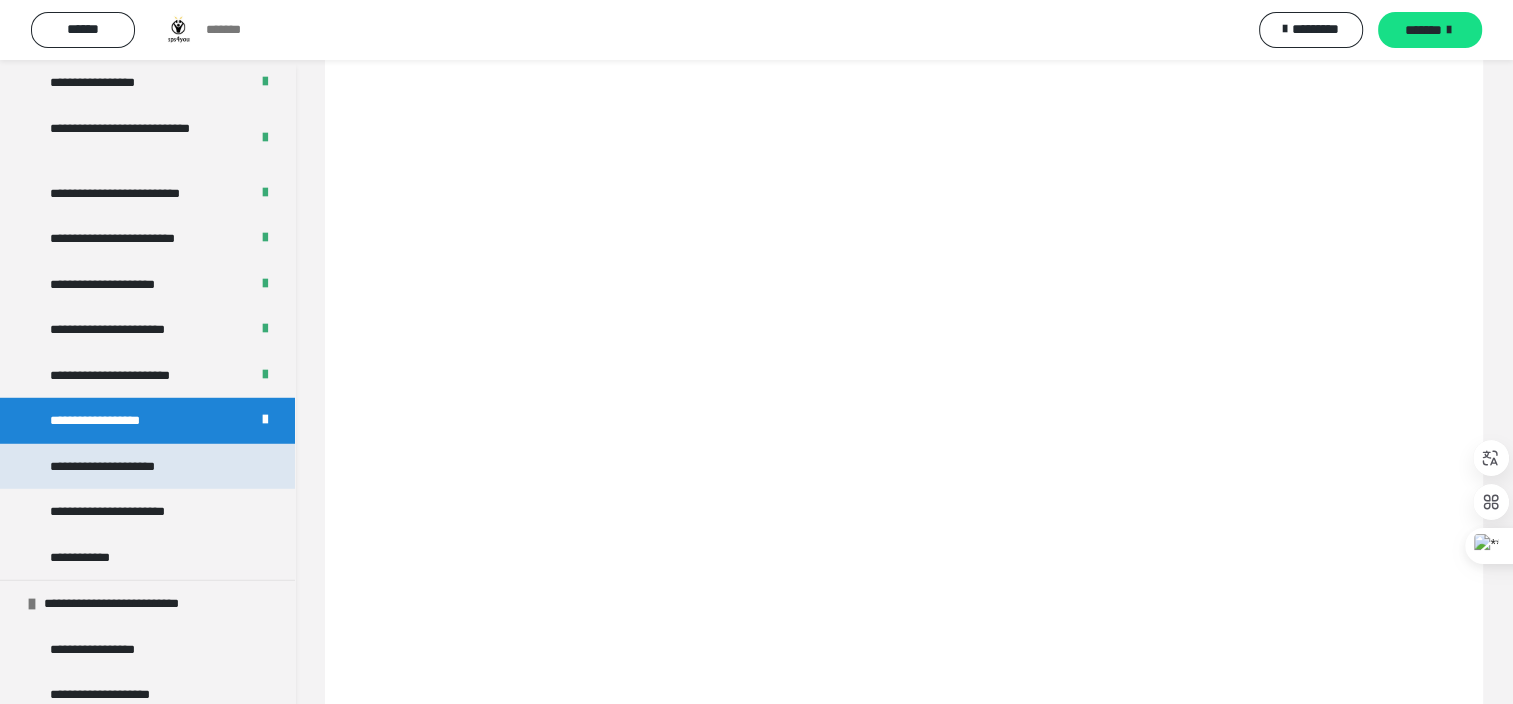 click on "**********" at bounding box center [147, 467] 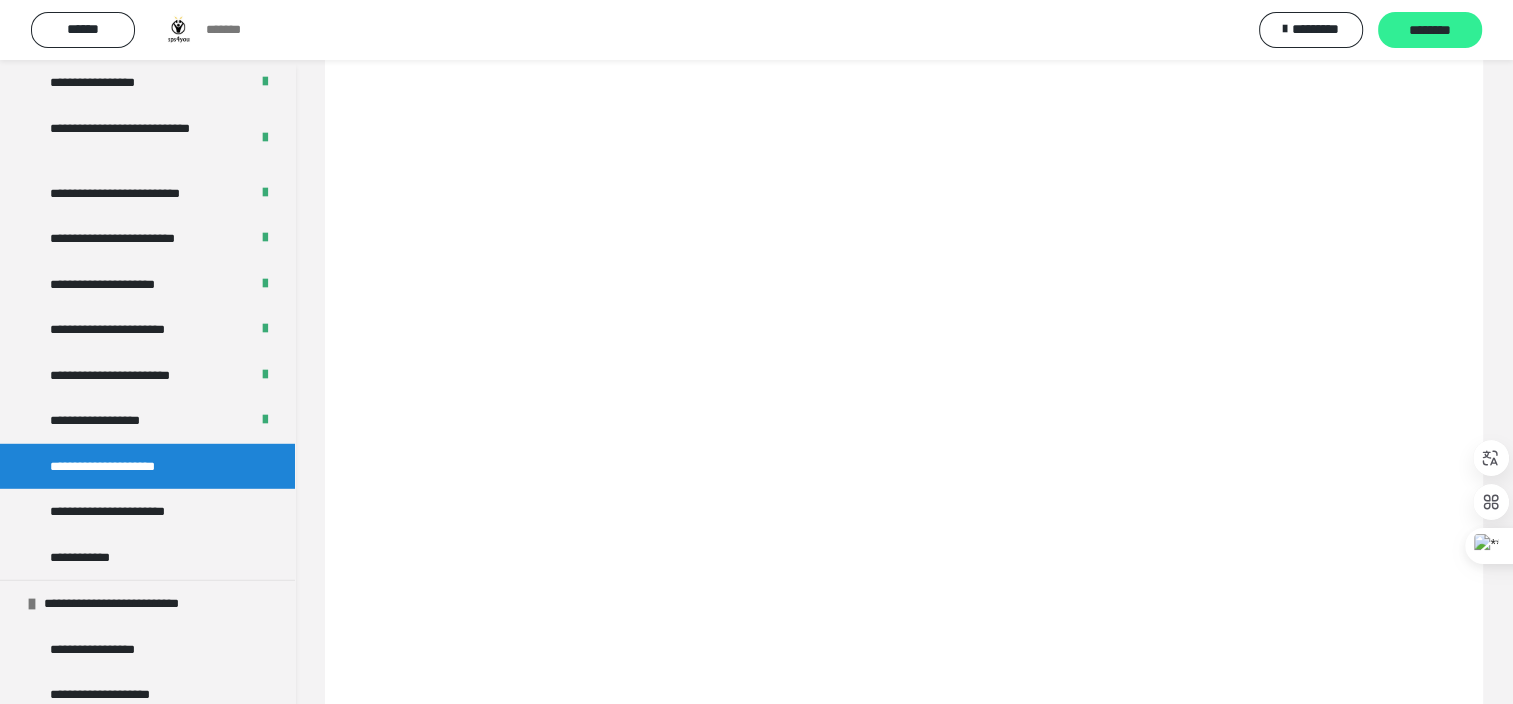 click on "********" at bounding box center (1430, 31) 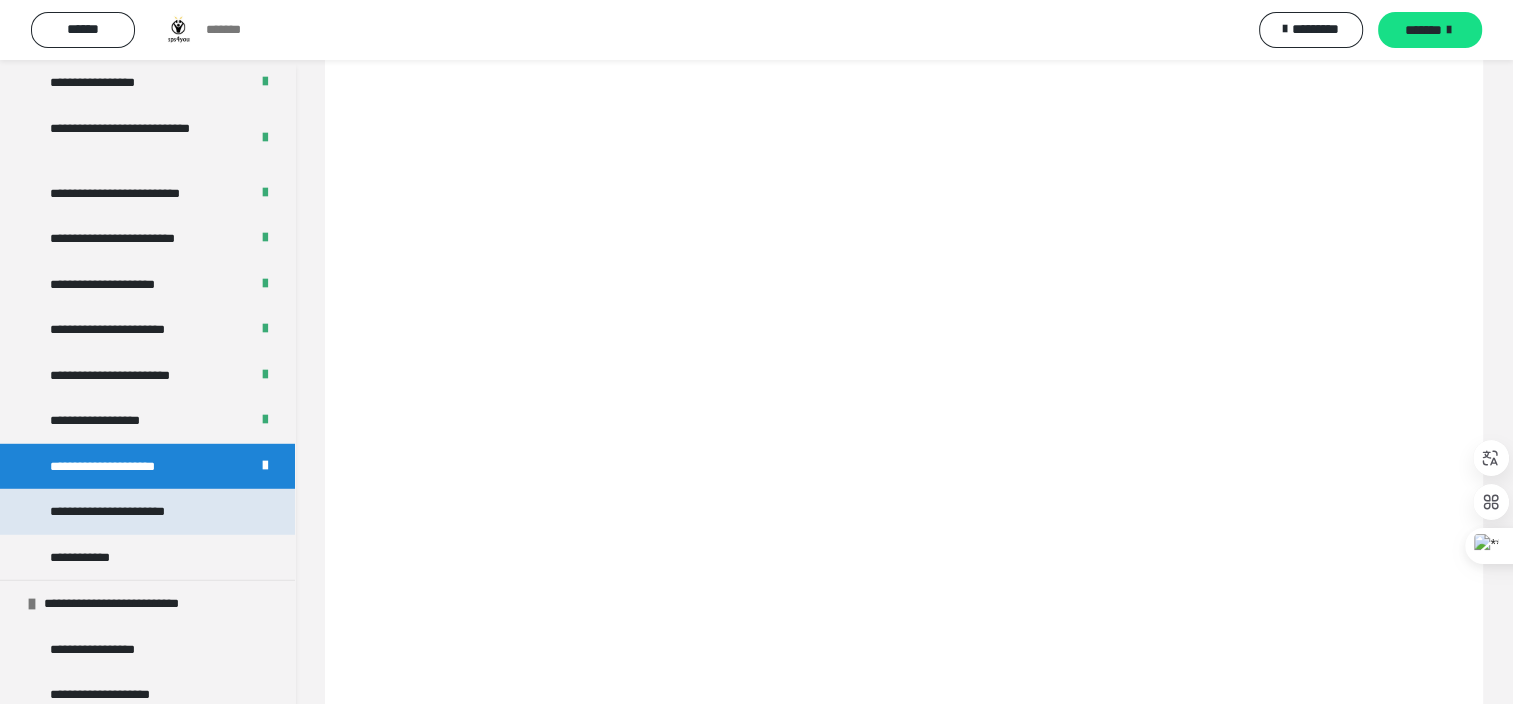 click on "**********" at bounding box center [133, 512] 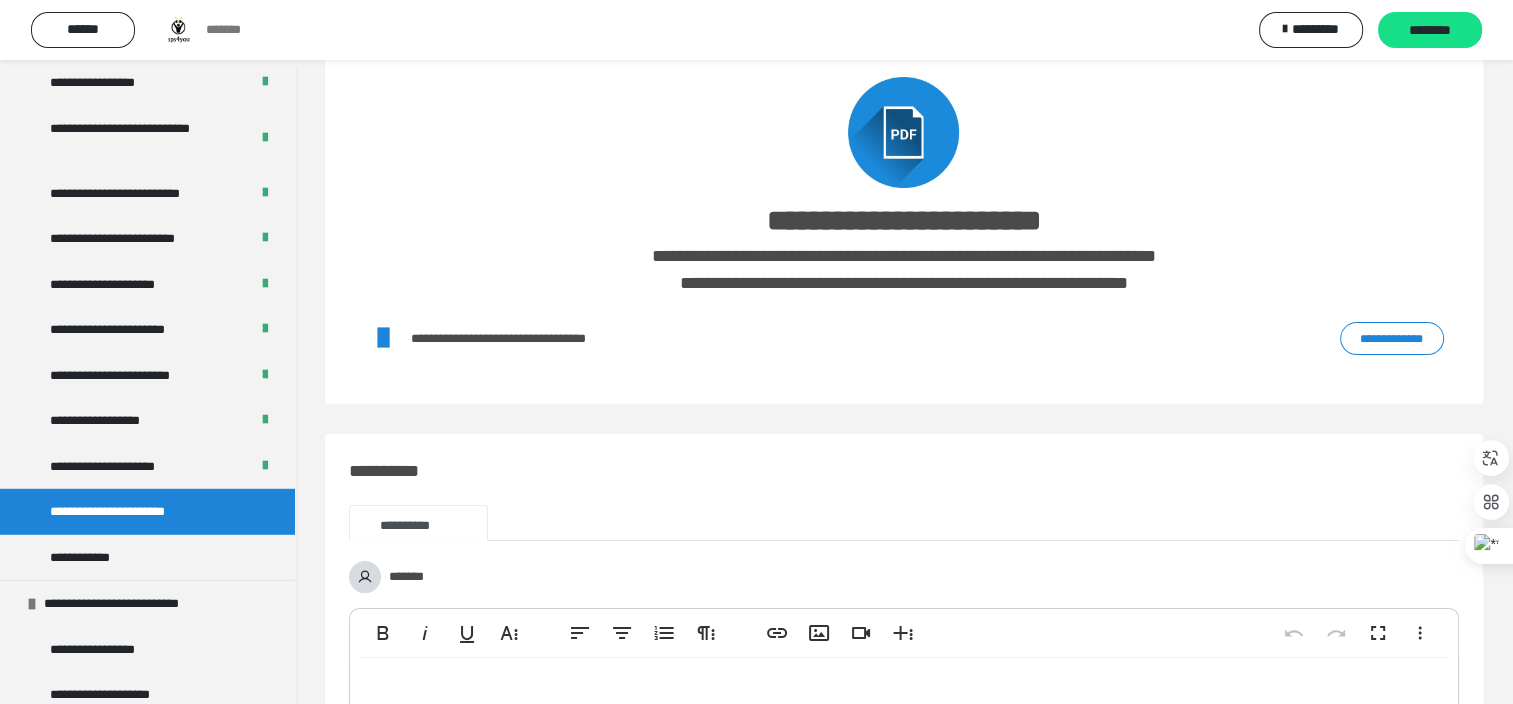 click on "**********" at bounding box center (1392, 339) 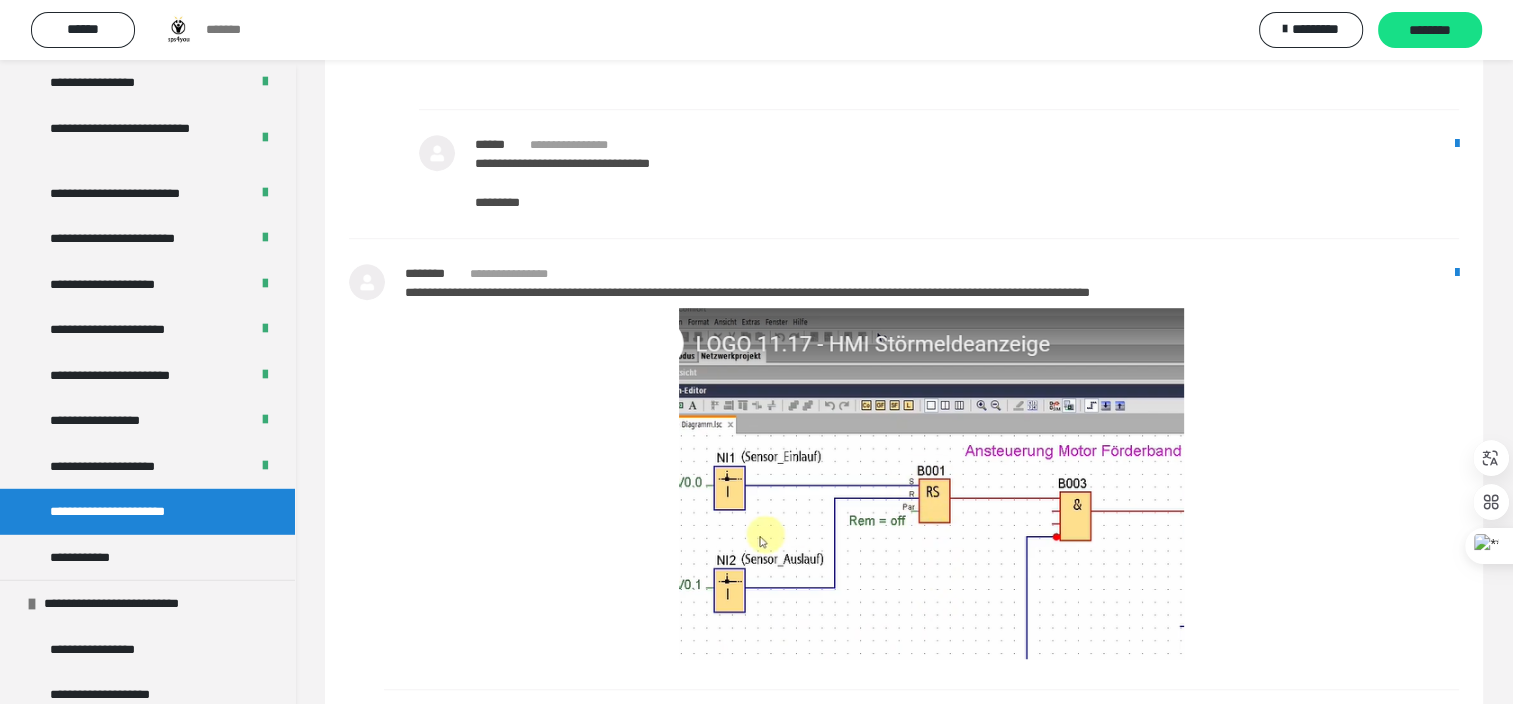 scroll, scrollTop: 1292, scrollLeft: 0, axis: vertical 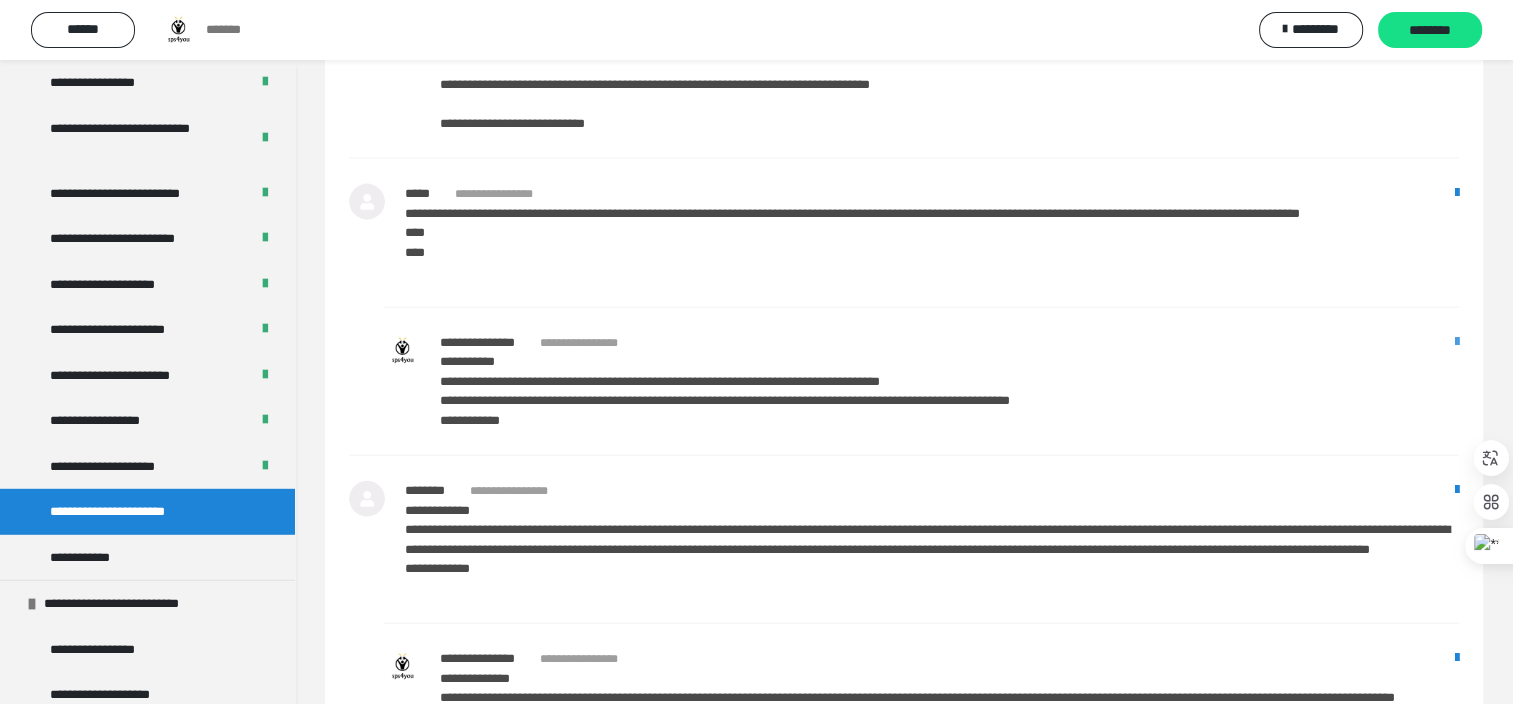 click at bounding box center (1457, 342) 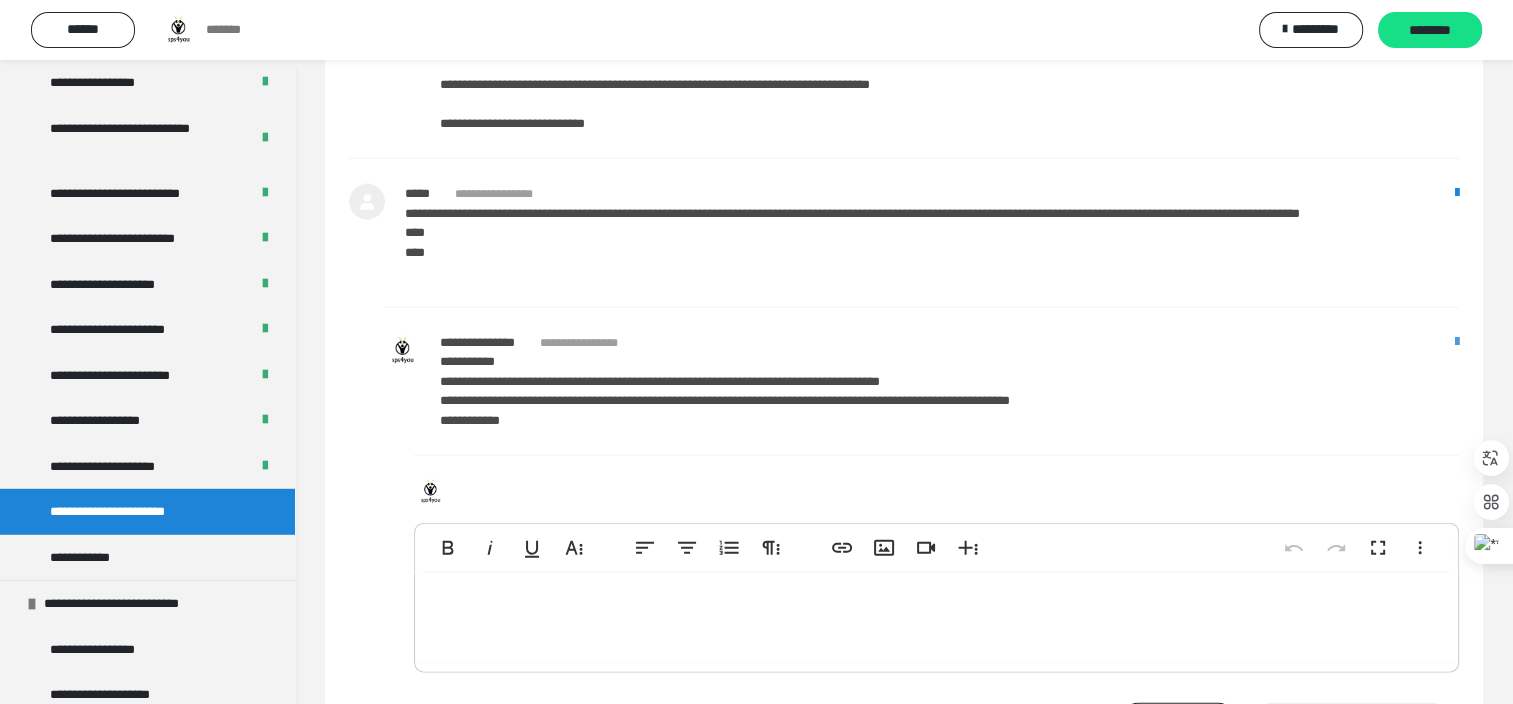 click at bounding box center [1457, 342] 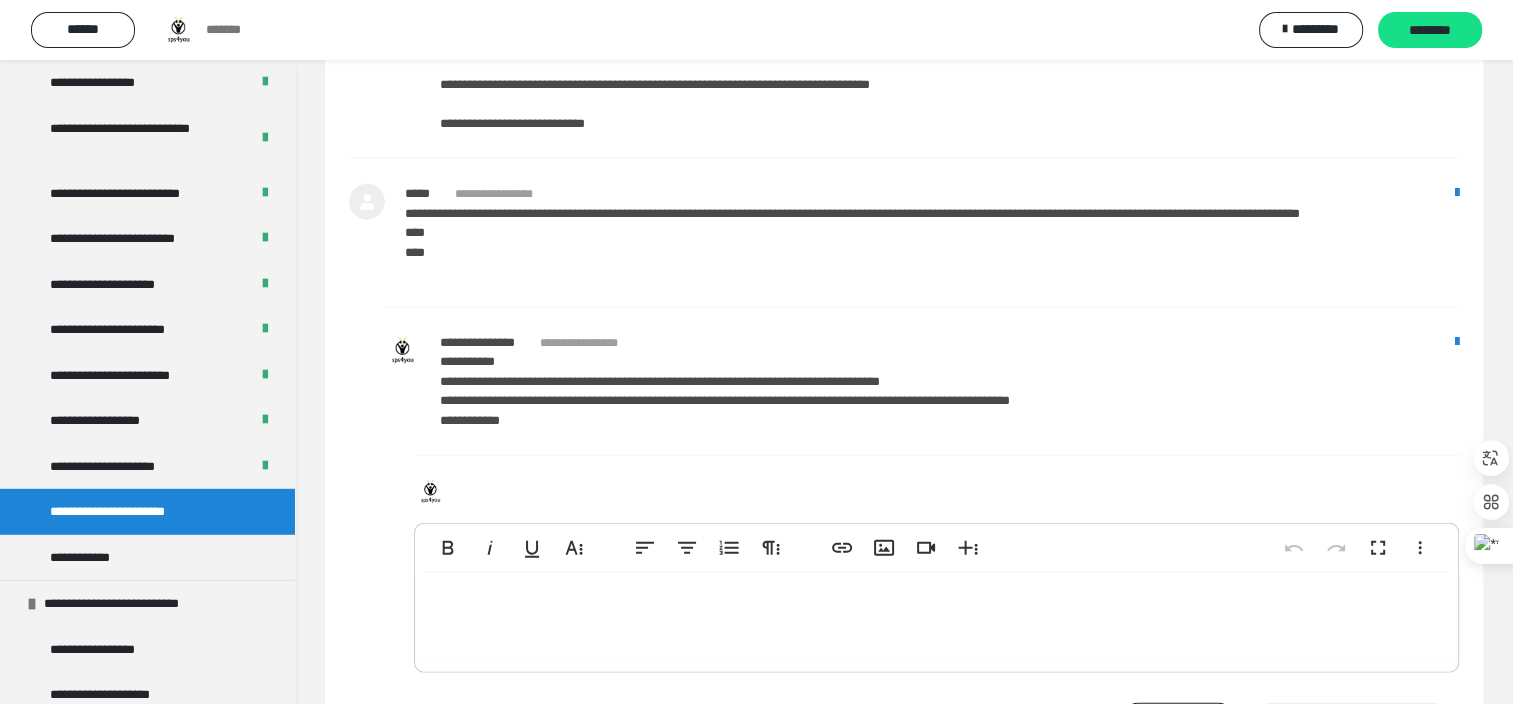 click on "**********" at bounding box center [949, 391] 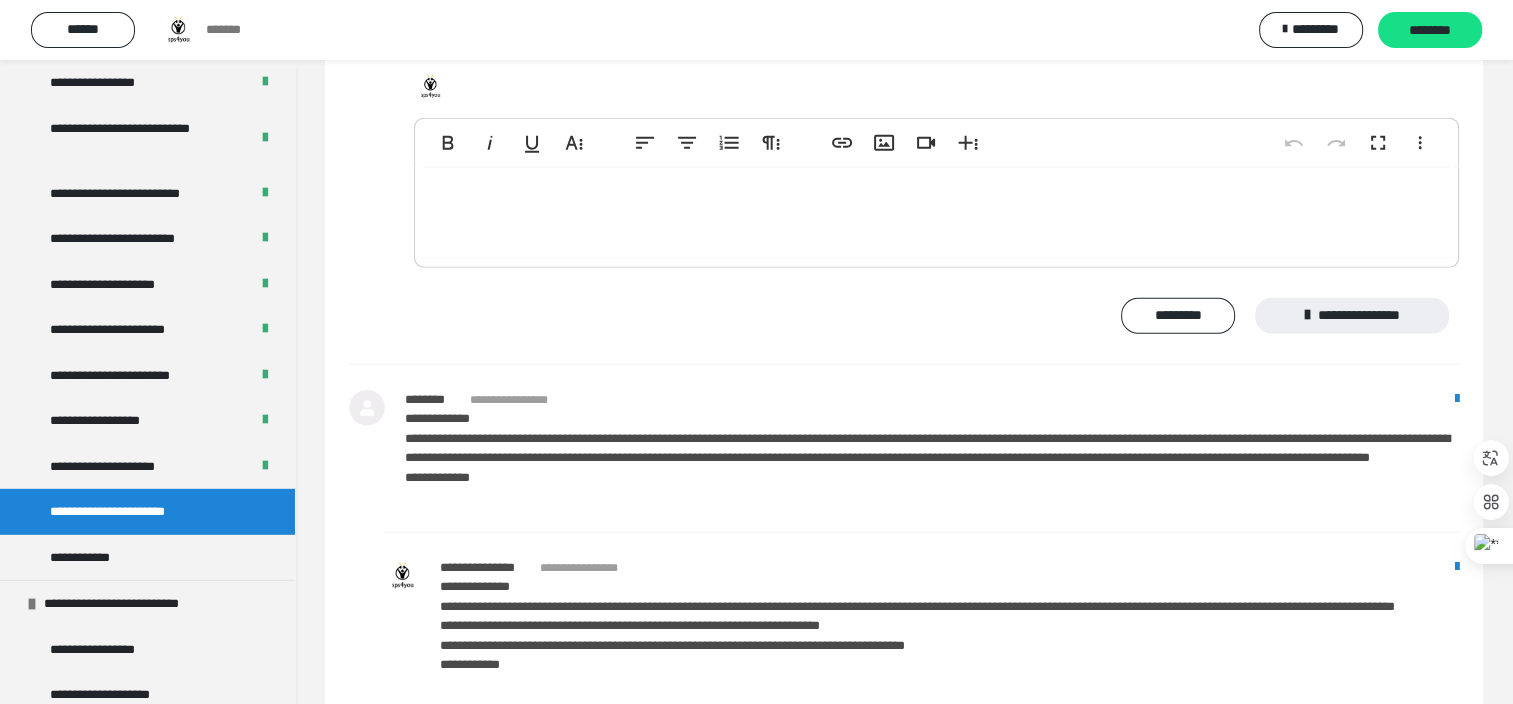 scroll, scrollTop: 4874, scrollLeft: 0, axis: vertical 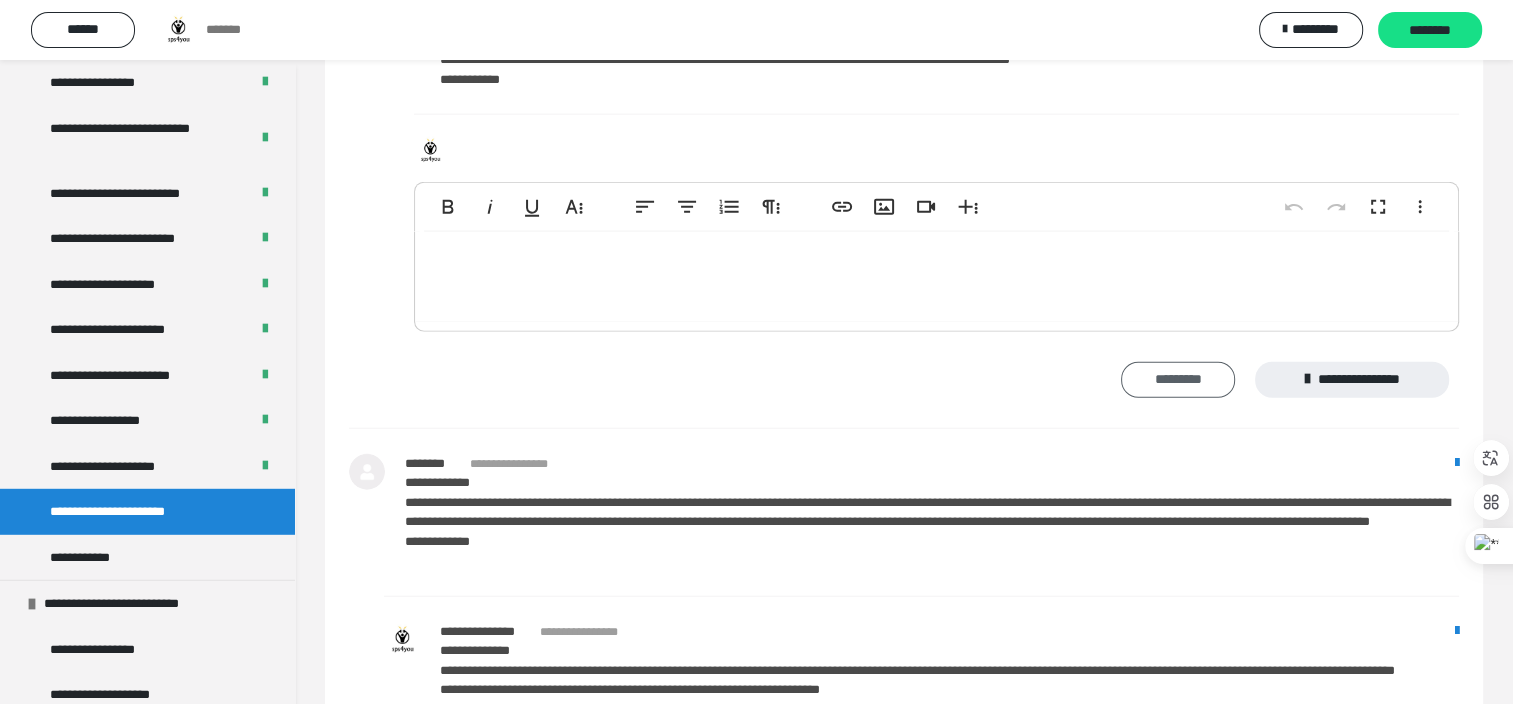click on "*********" at bounding box center [1178, 380] 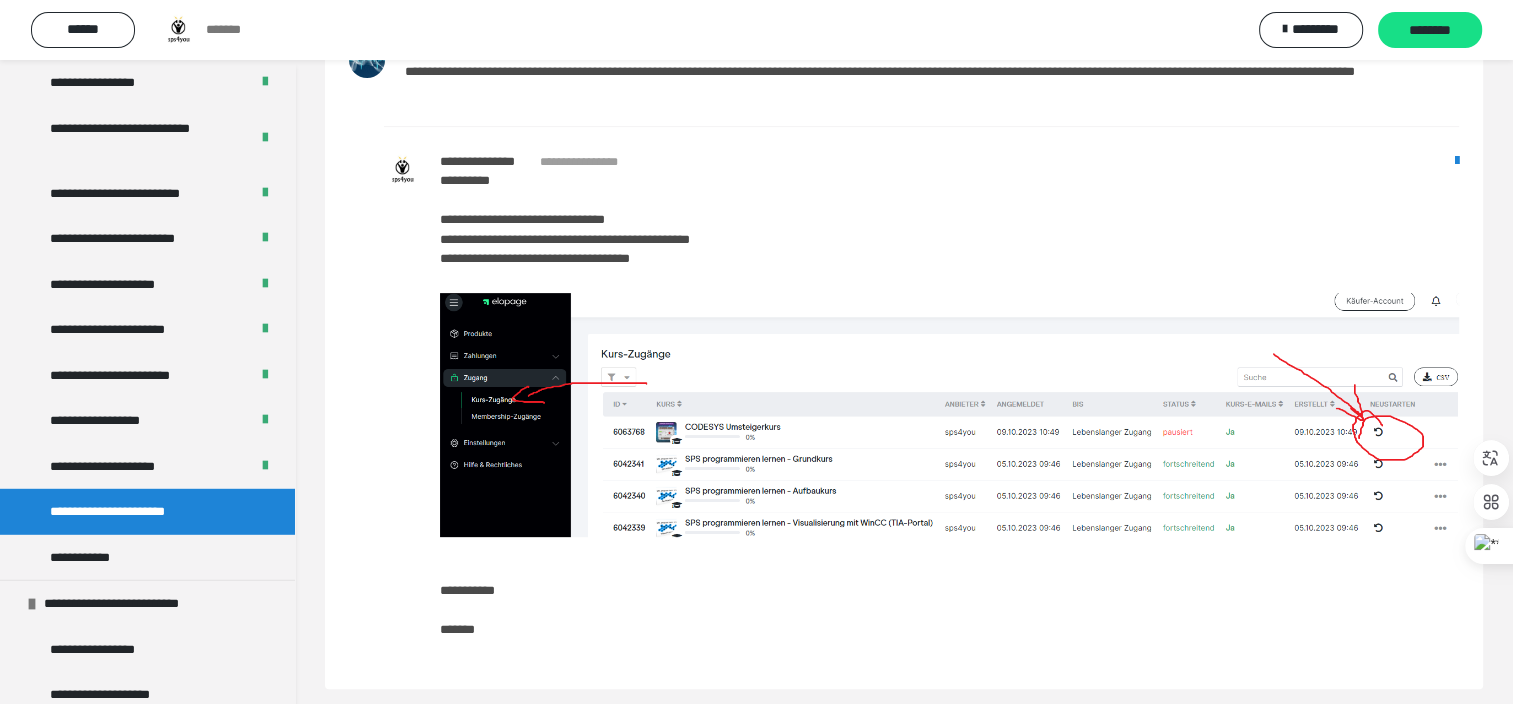 scroll, scrollTop: 8172, scrollLeft: 0, axis: vertical 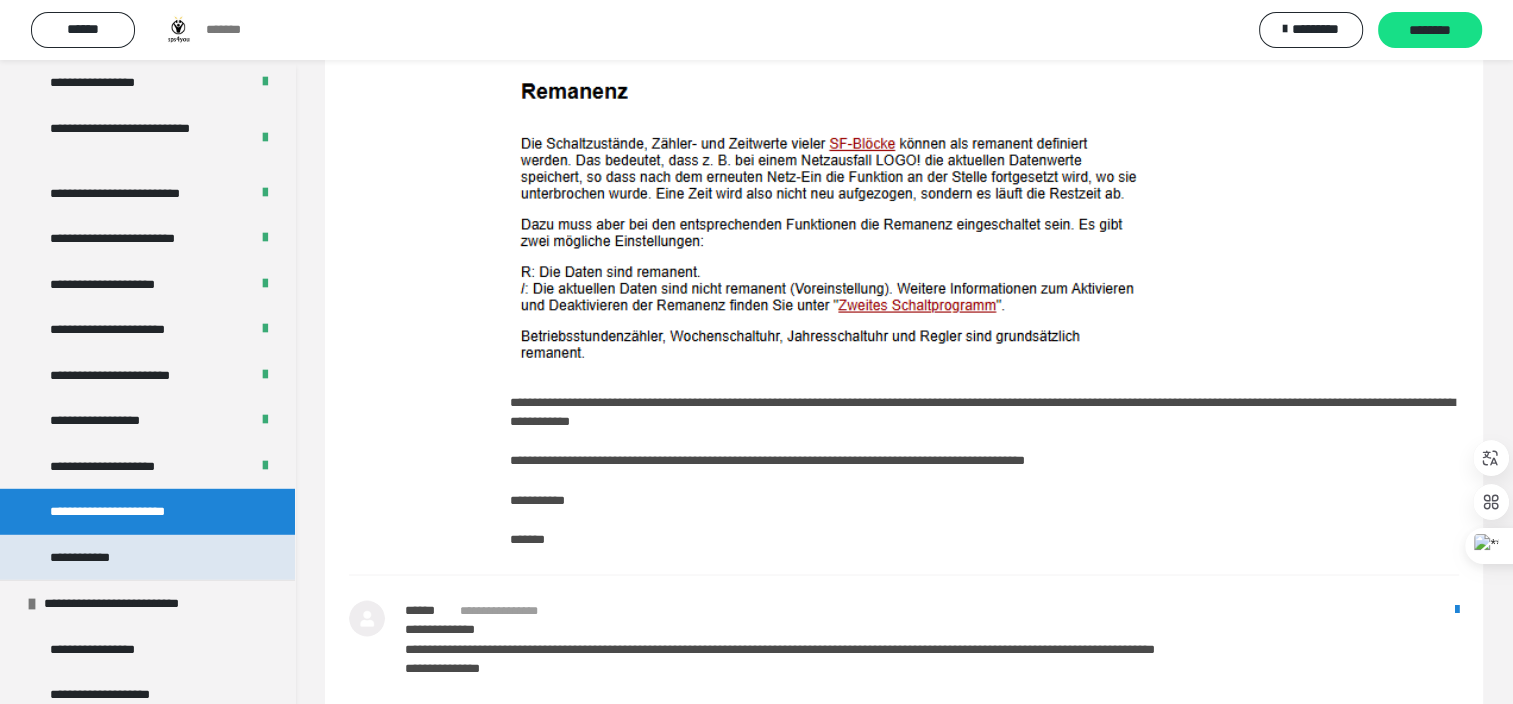 click on "**********" at bounding box center [83, 558] 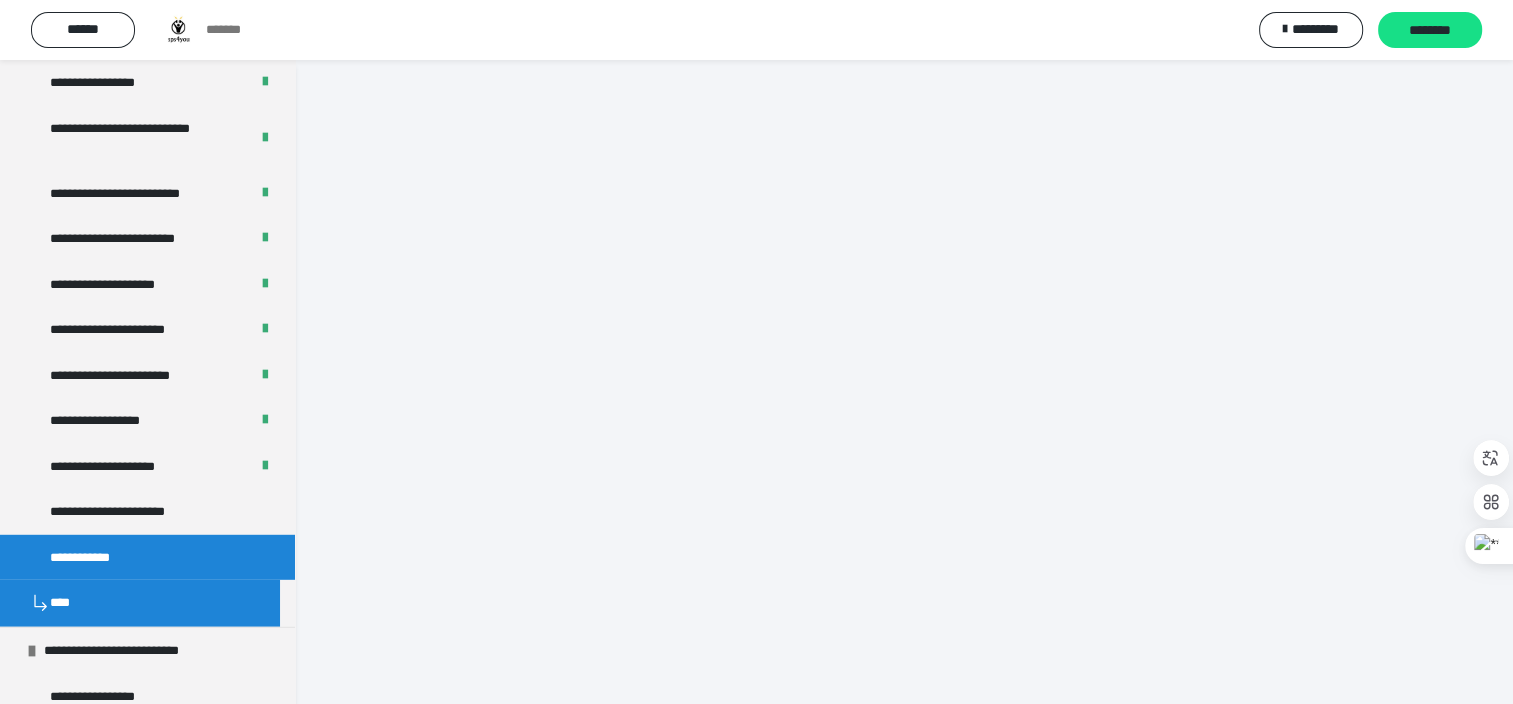 scroll, scrollTop: 60, scrollLeft: 0, axis: vertical 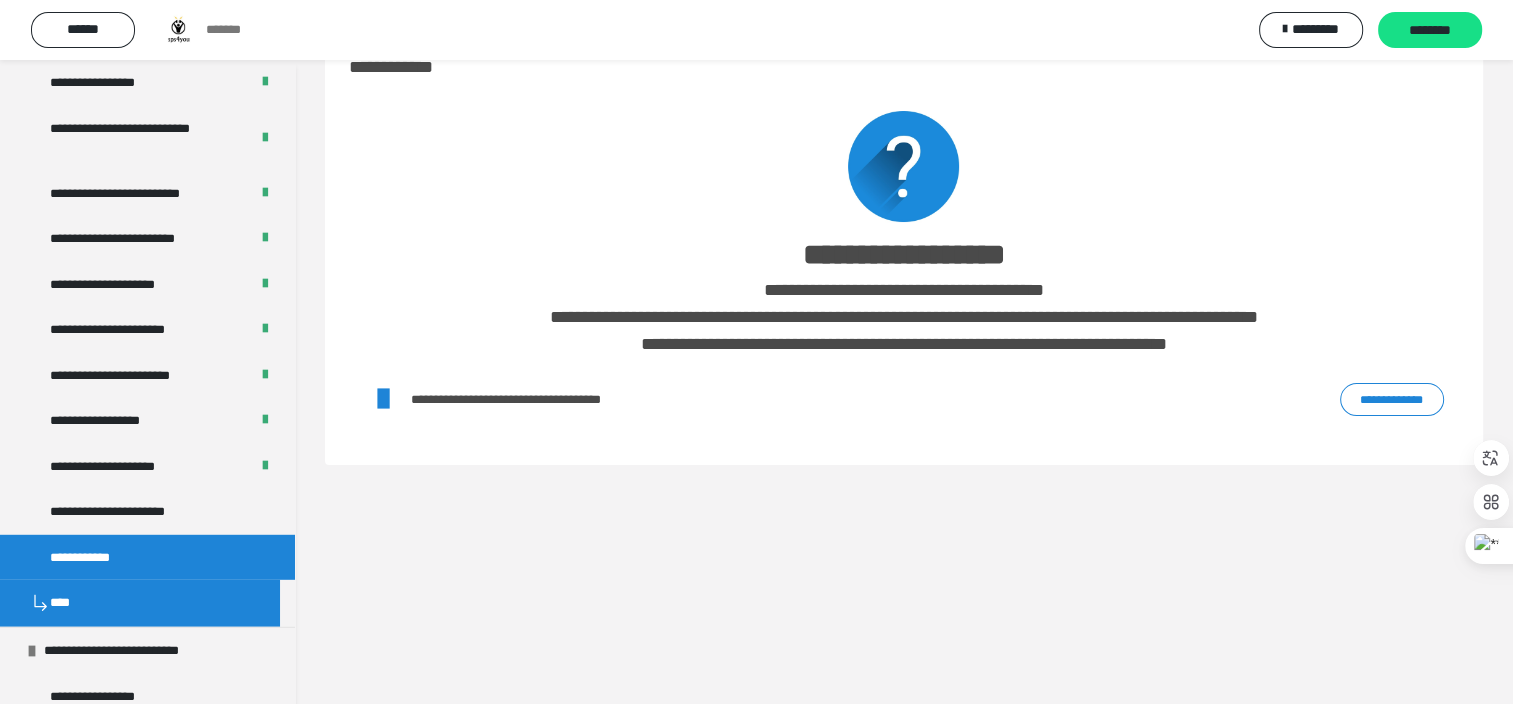 click on "**********" at bounding box center [1392, 400] 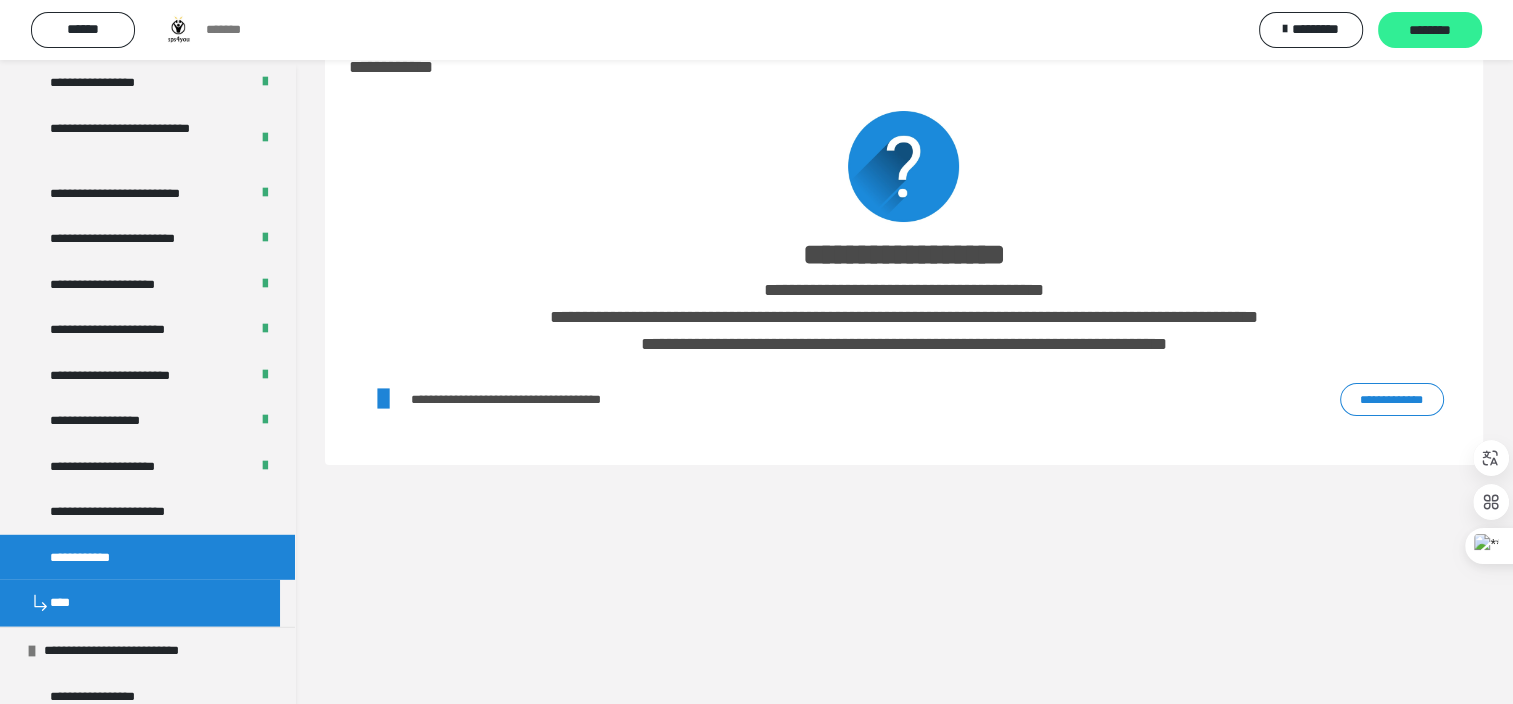 click on "********" at bounding box center (1430, 31) 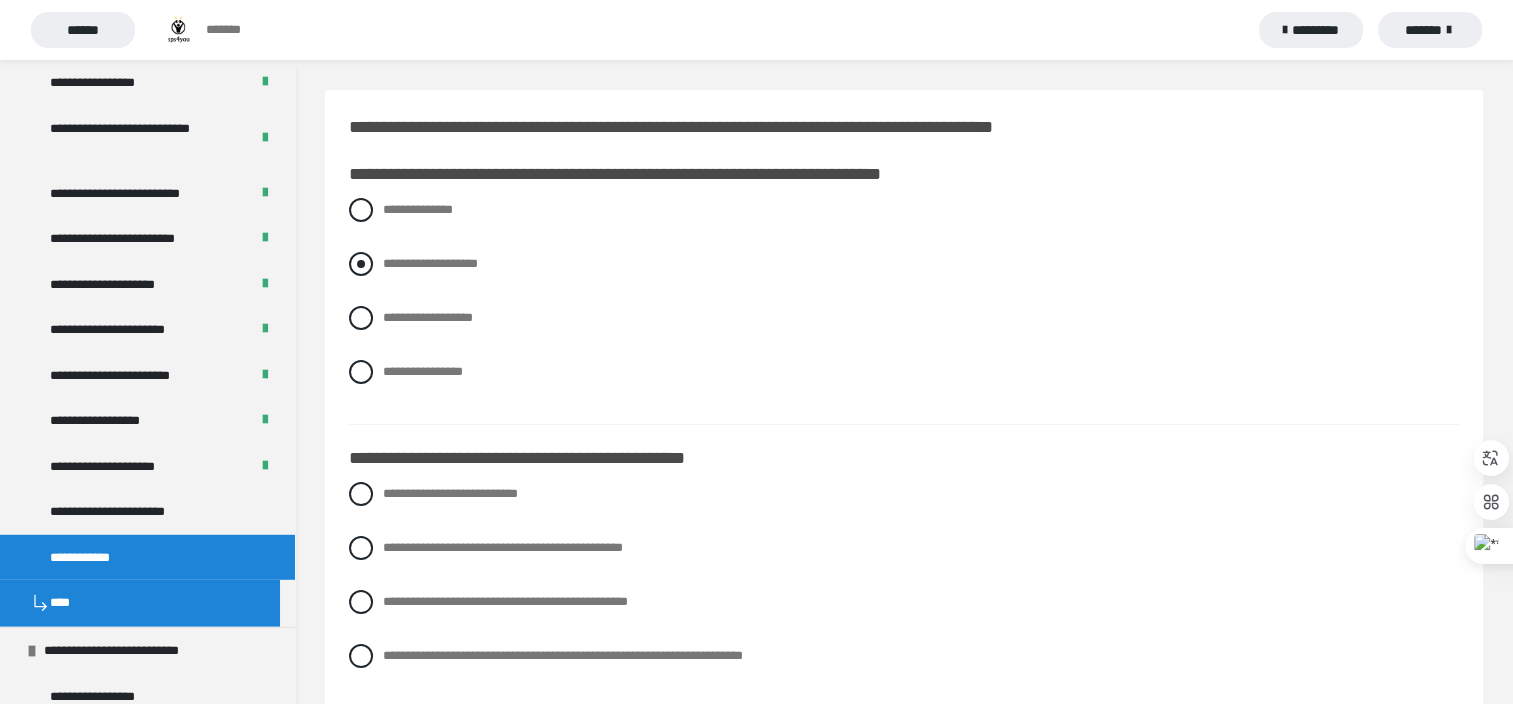 click on "**********" at bounding box center (430, 263) 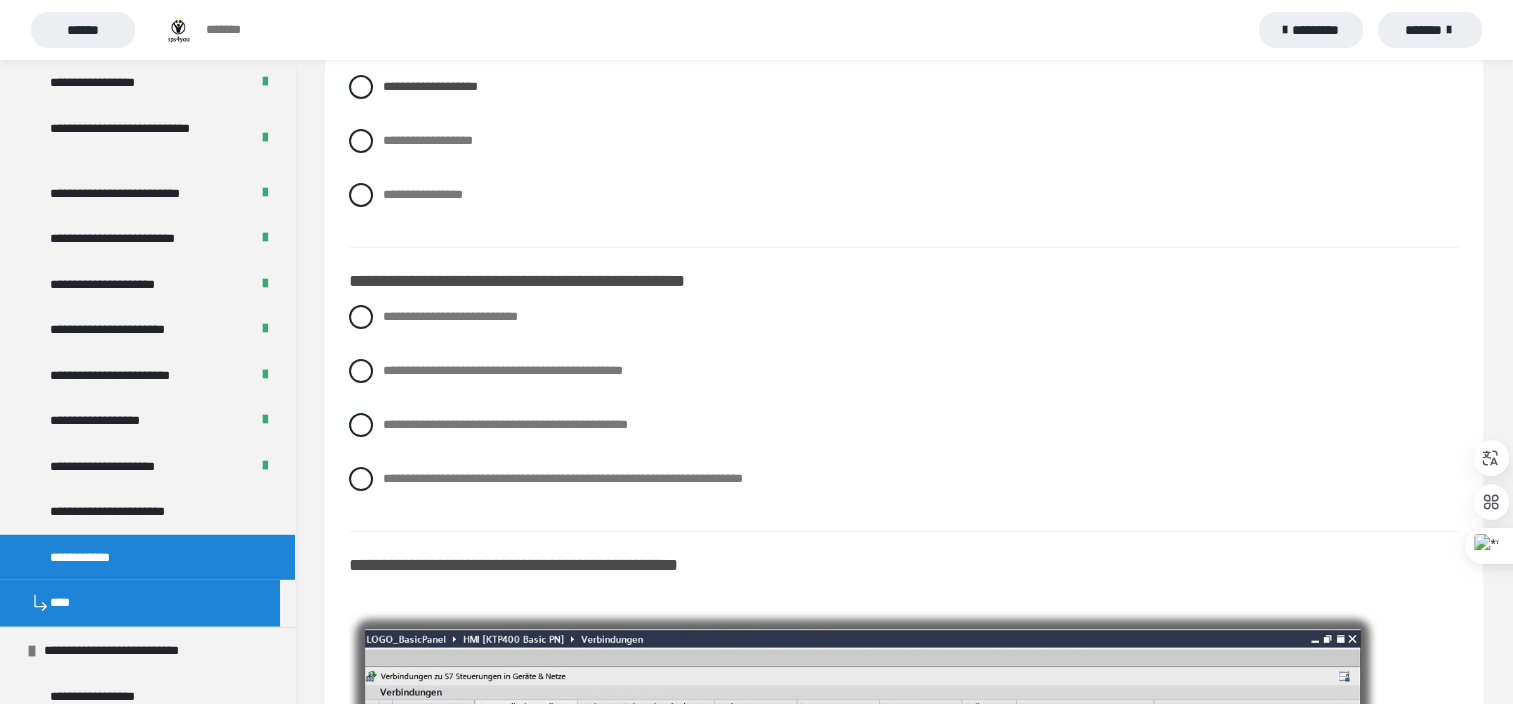scroll, scrollTop: 190, scrollLeft: 0, axis: vertical 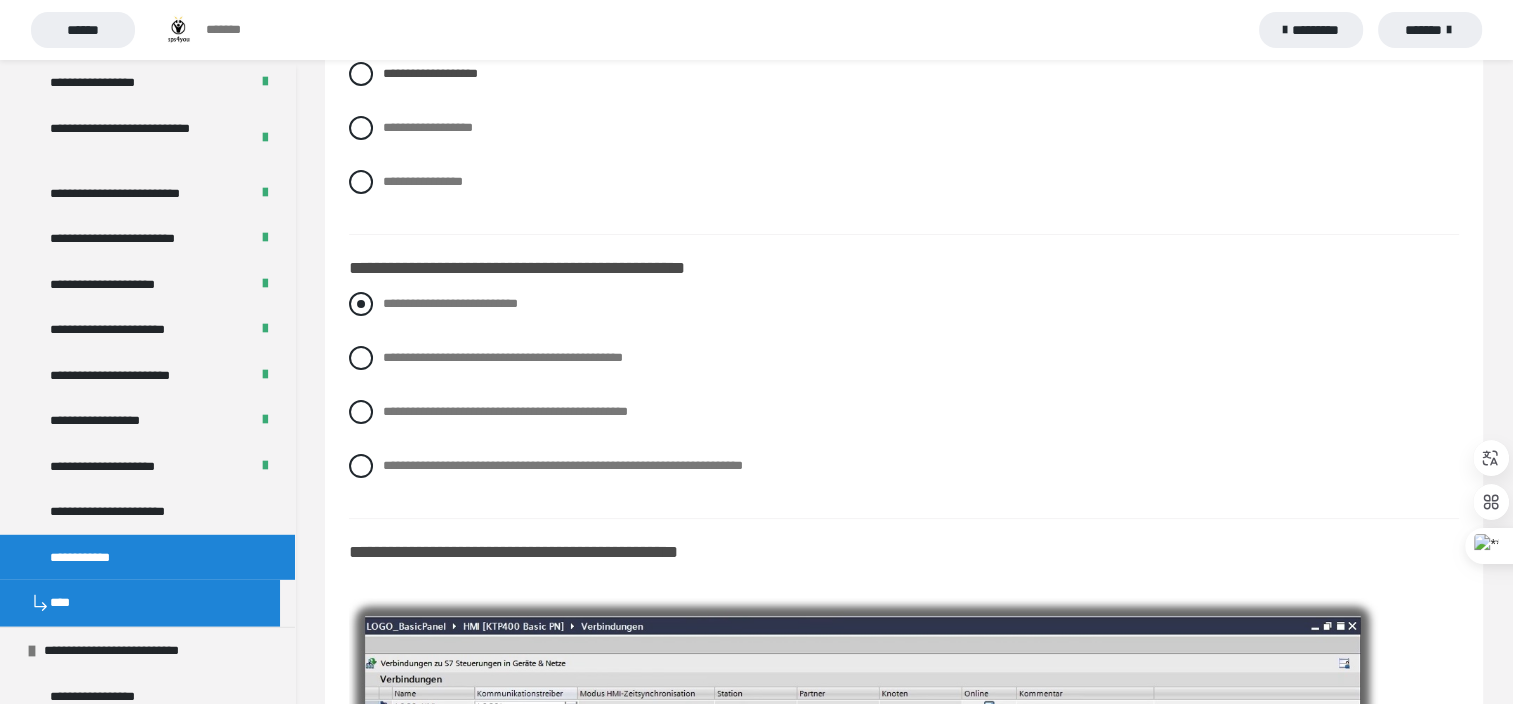 click on "**********" at bounding box center (904, 304) 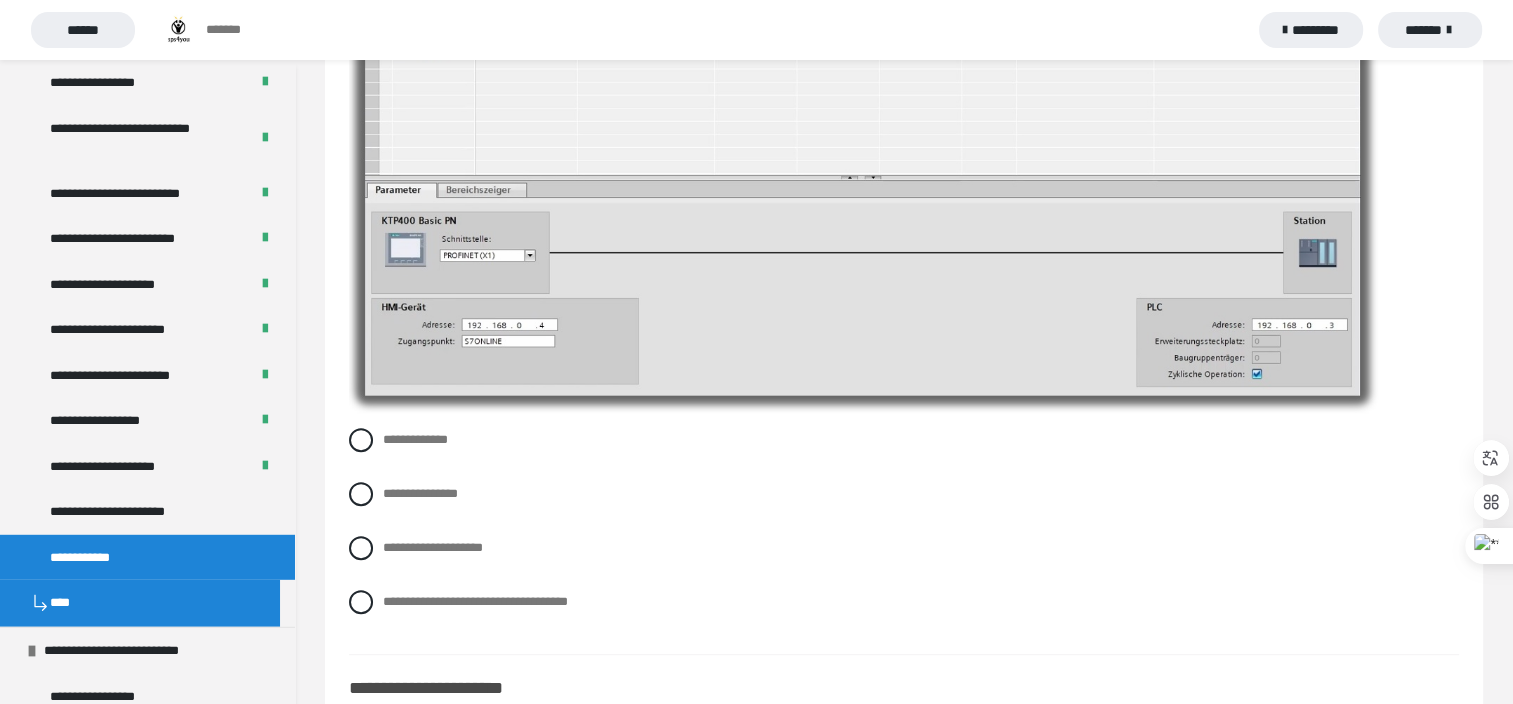 scroll, scrollTop: 864, scrollLeft: 0, axis: vertical 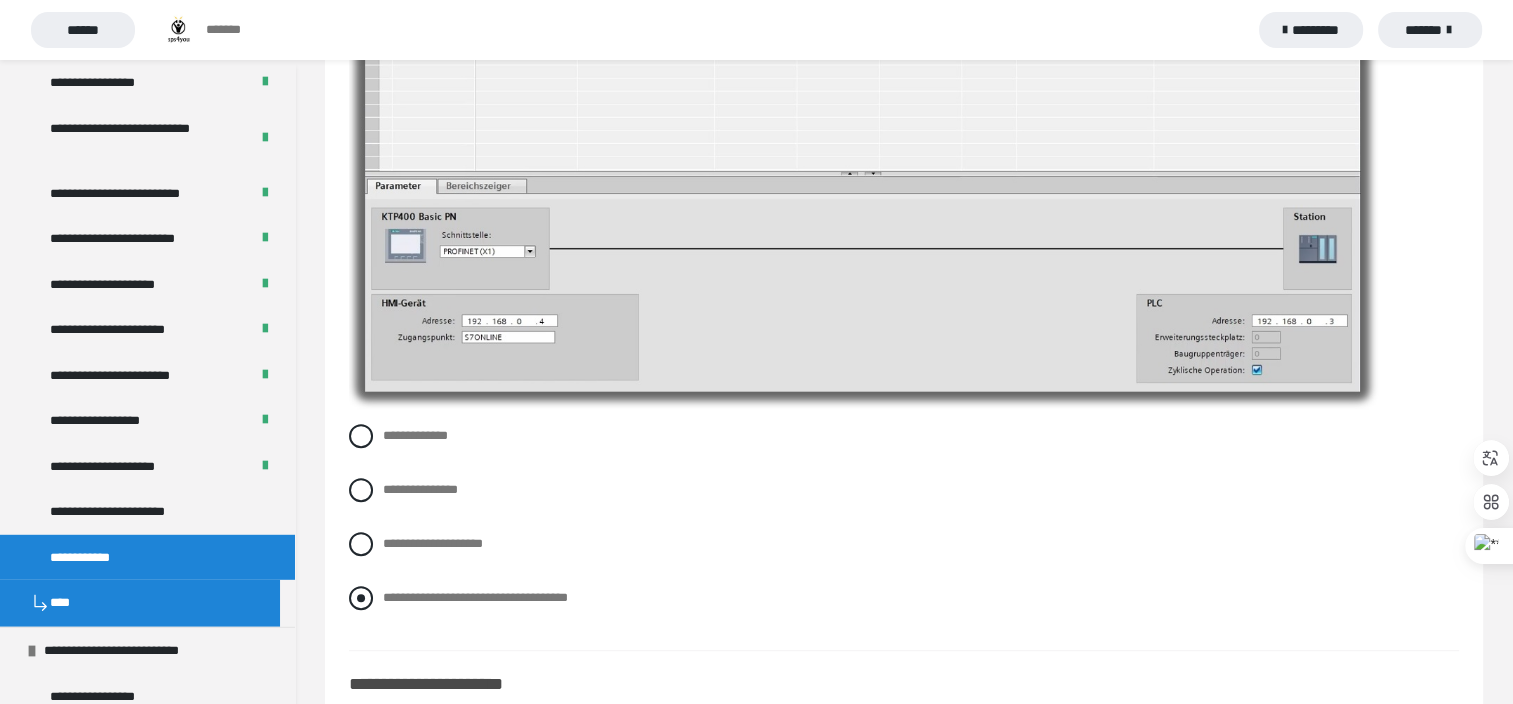 click on "**********" at bounding box center [475, 597] 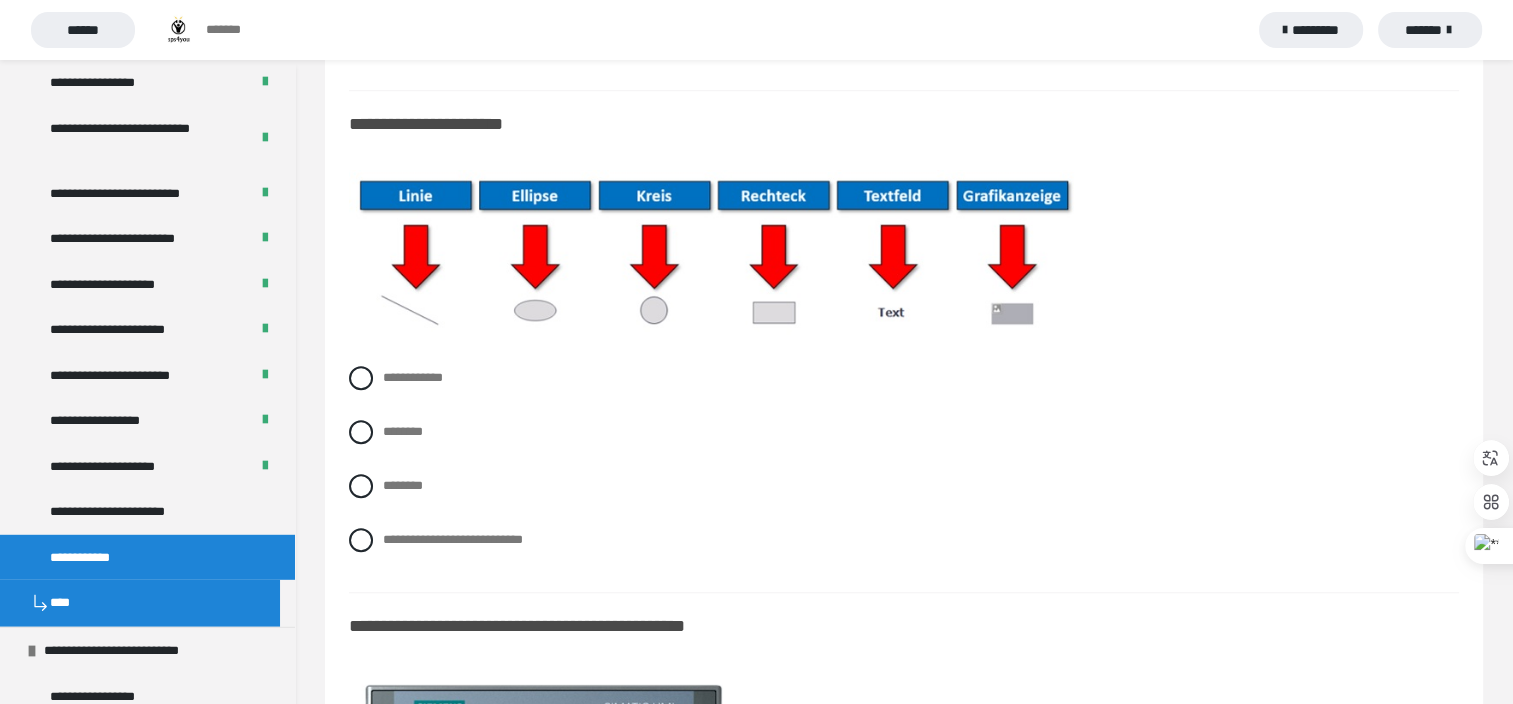 scroll, scrollTop: 1437, scrollLeft: 0, axis: vertical 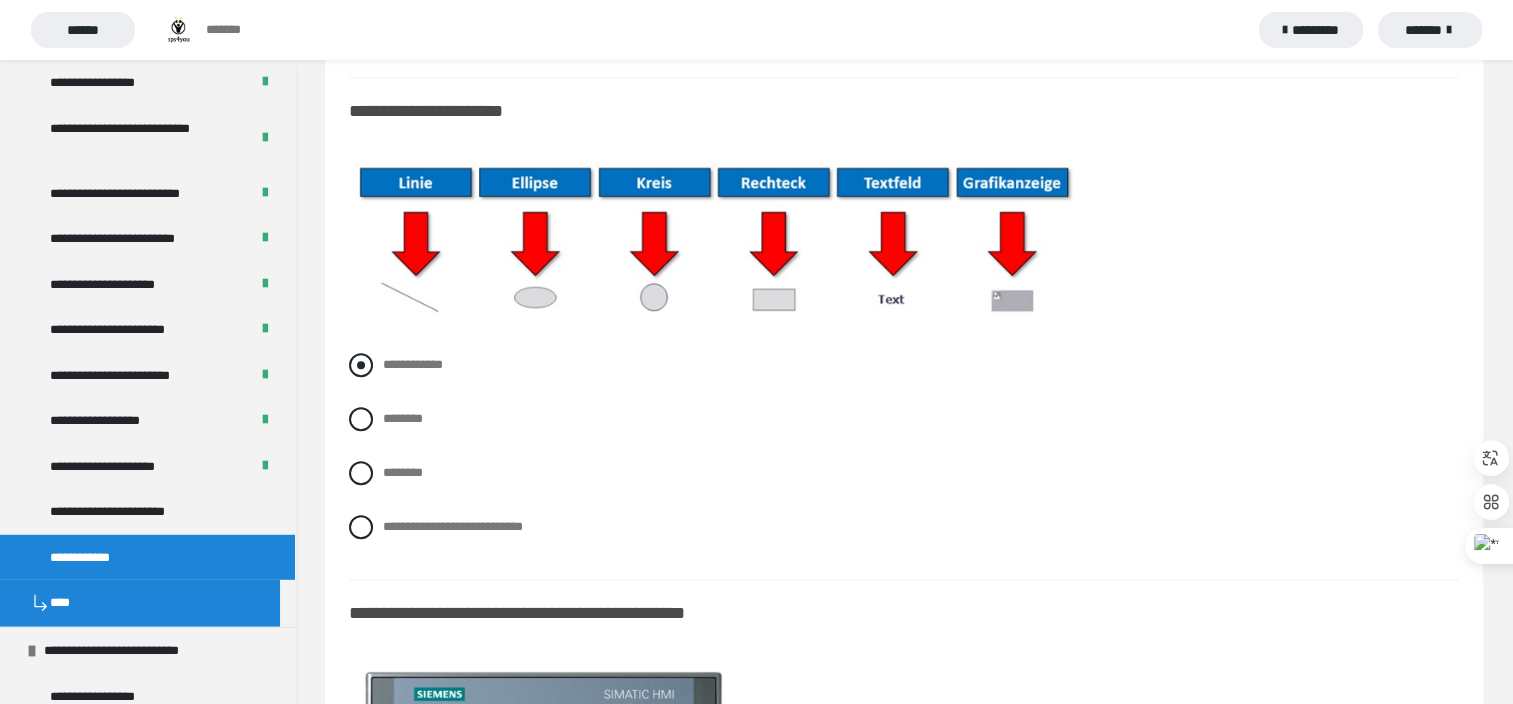click at bounding box center [361, 365] 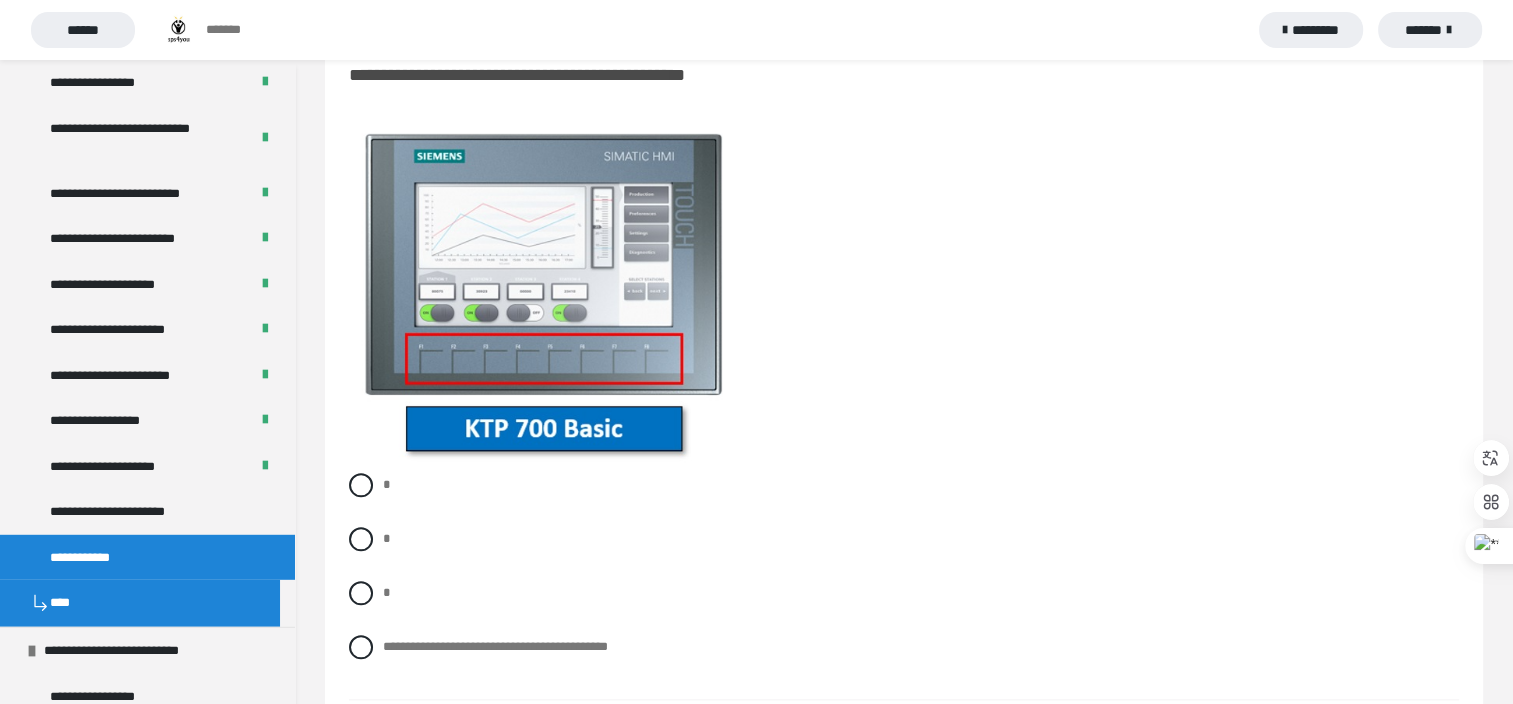 scroll, scrollTop: 1984, scrollLeft: 0, axis: vertical 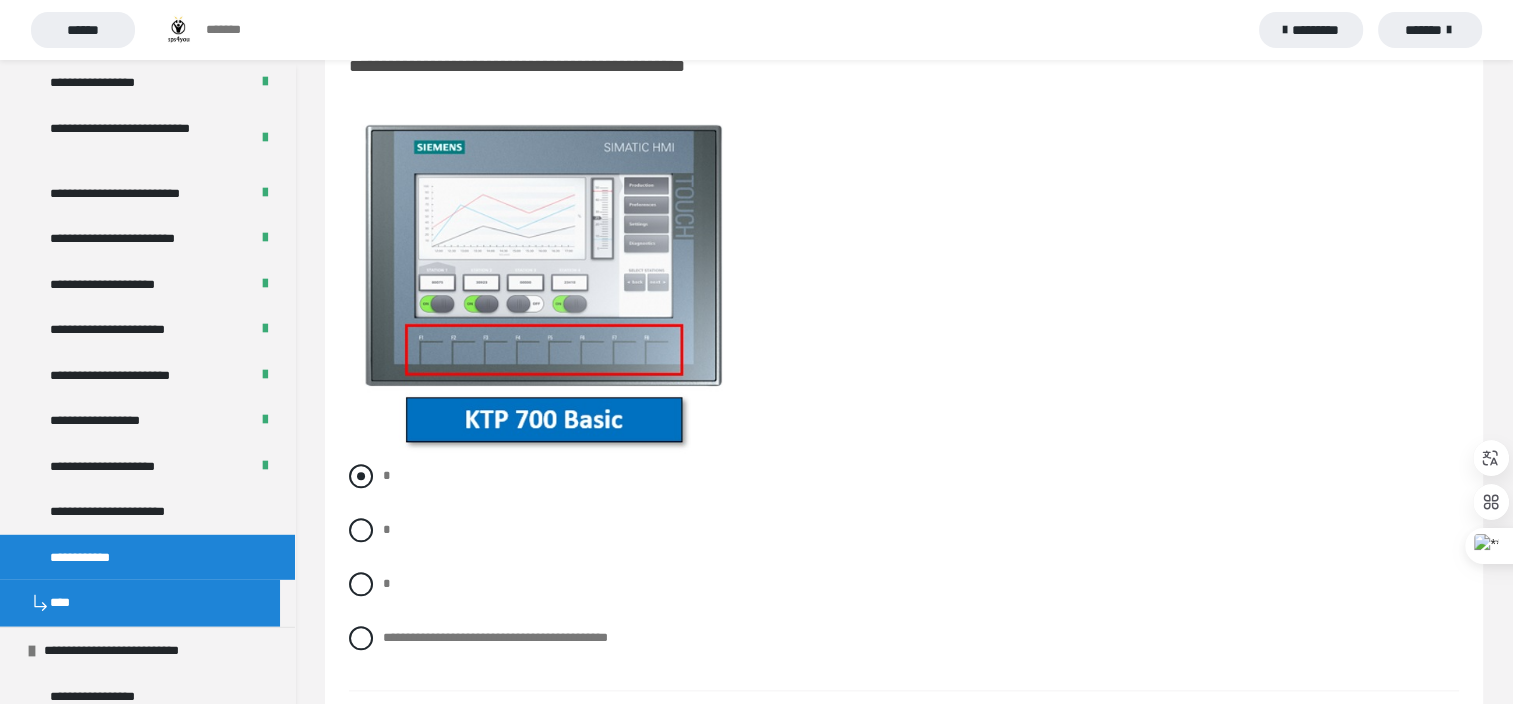 click at bounding box center [361, 476] 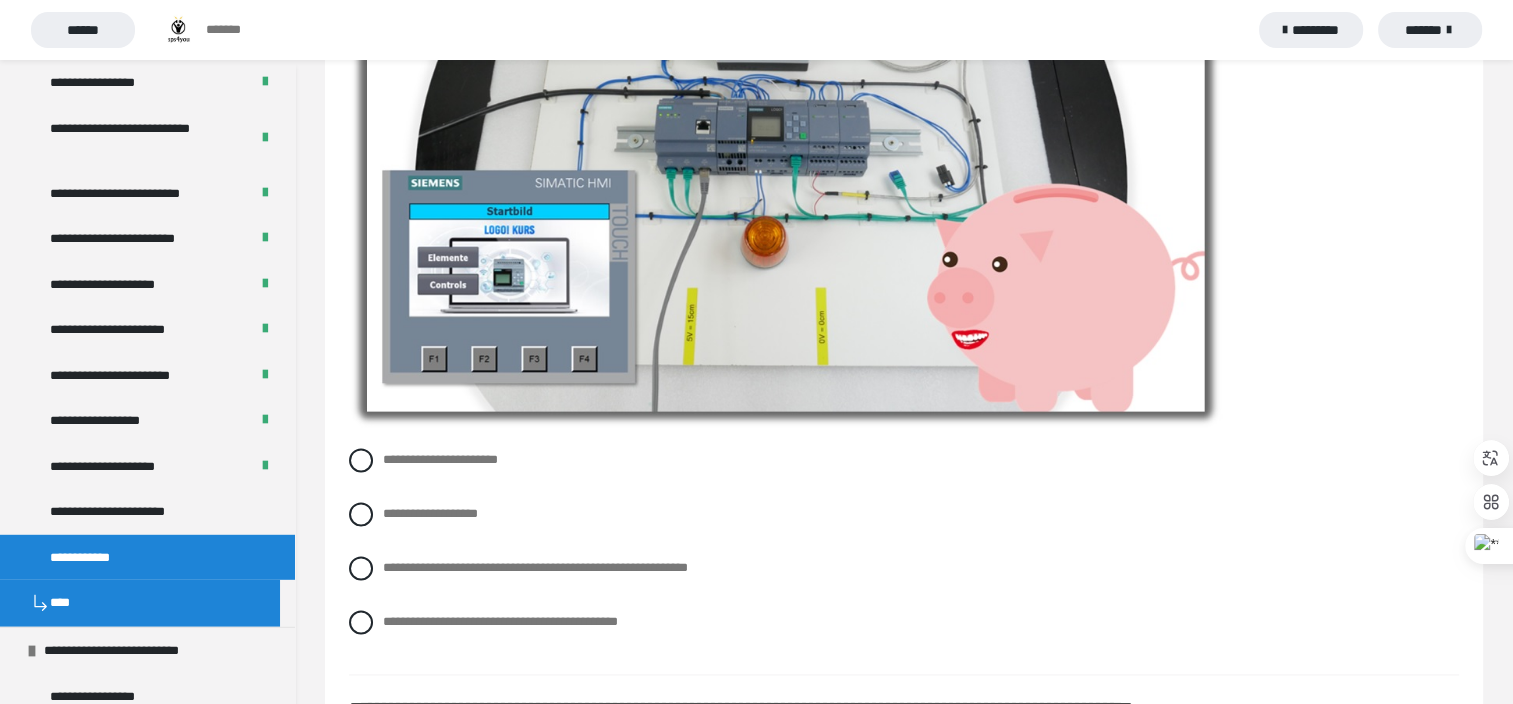 scroll, scrollTop: 2778, scrollLeft: 0, axis: vertical 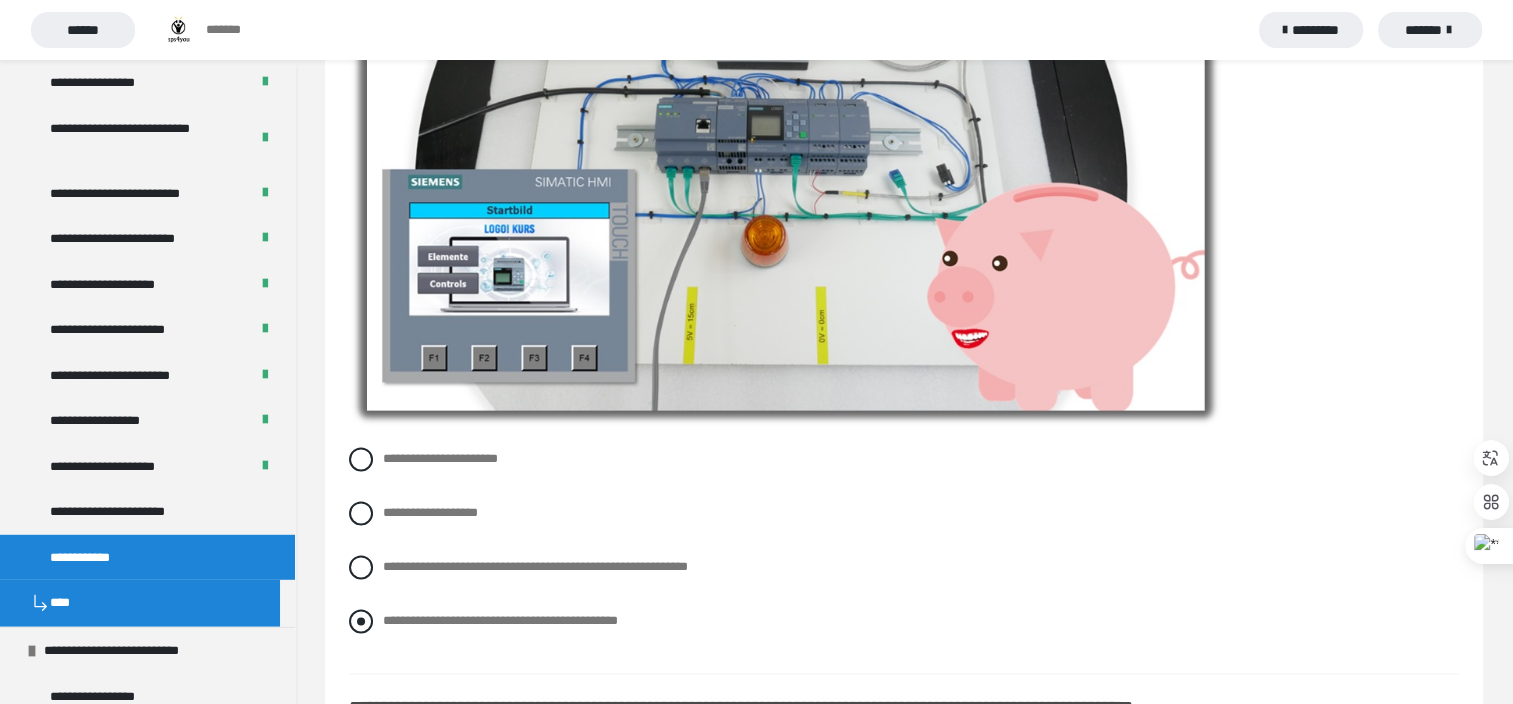 click on "**********" at bounding box center (500, 620) 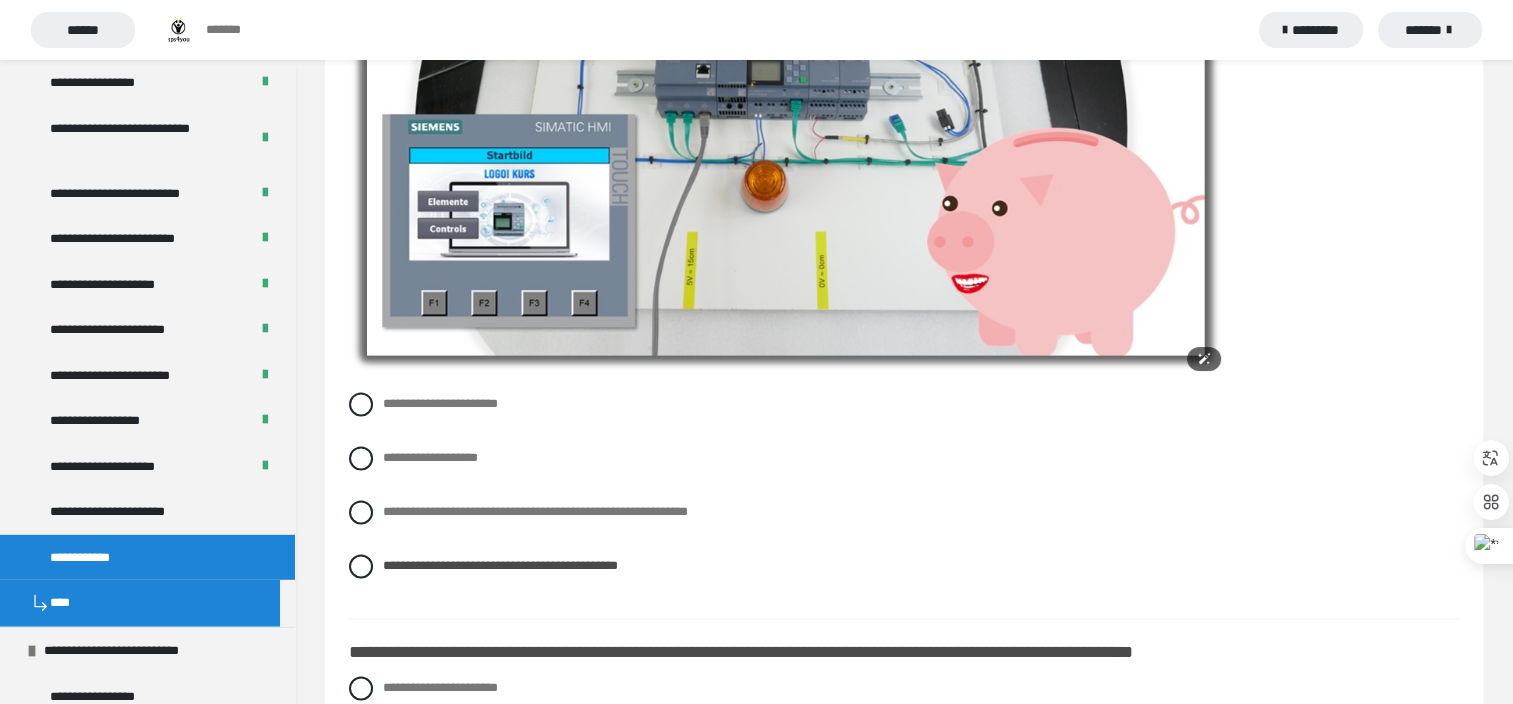 scroll, scrollTop: 2836, scrollLeft: 0, axis: vertical 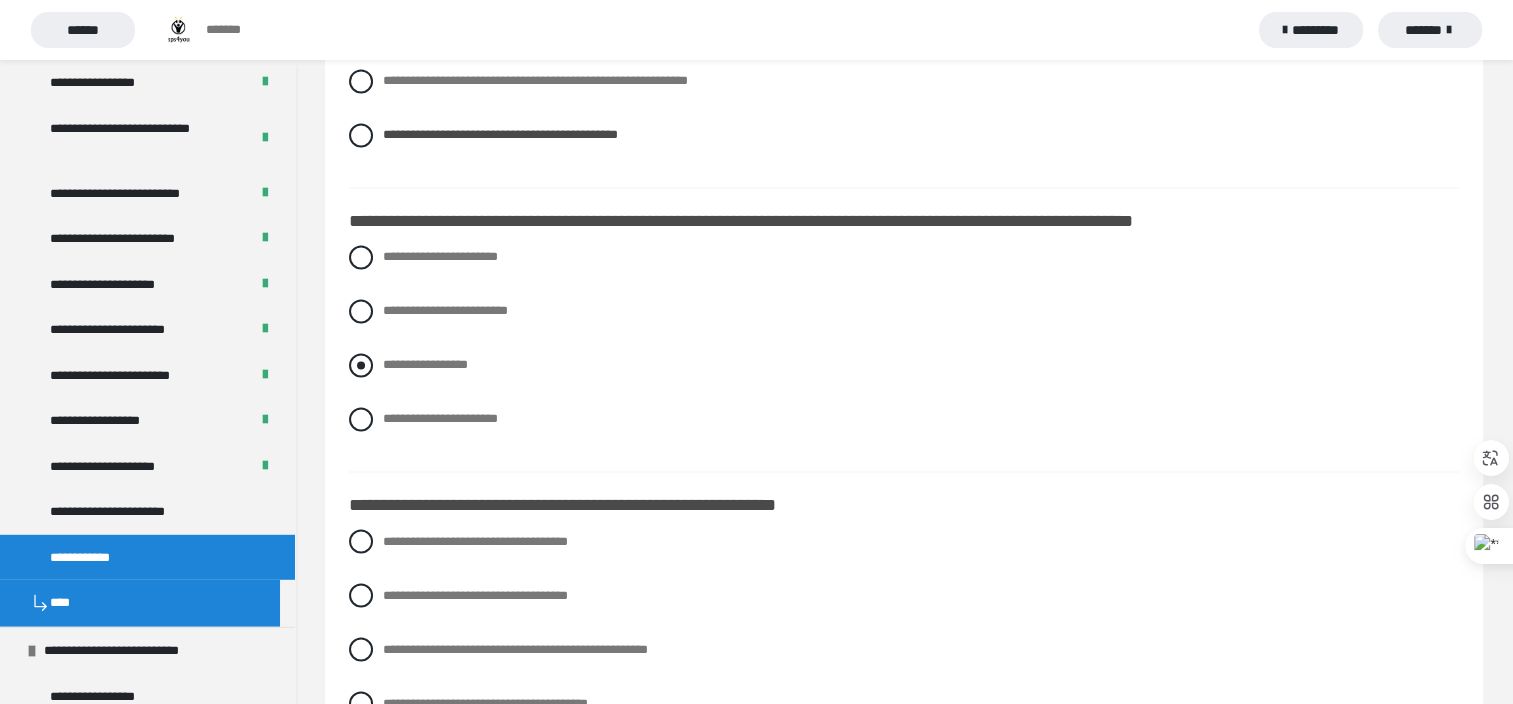 click on "**********" at bounding box center [904, 365] 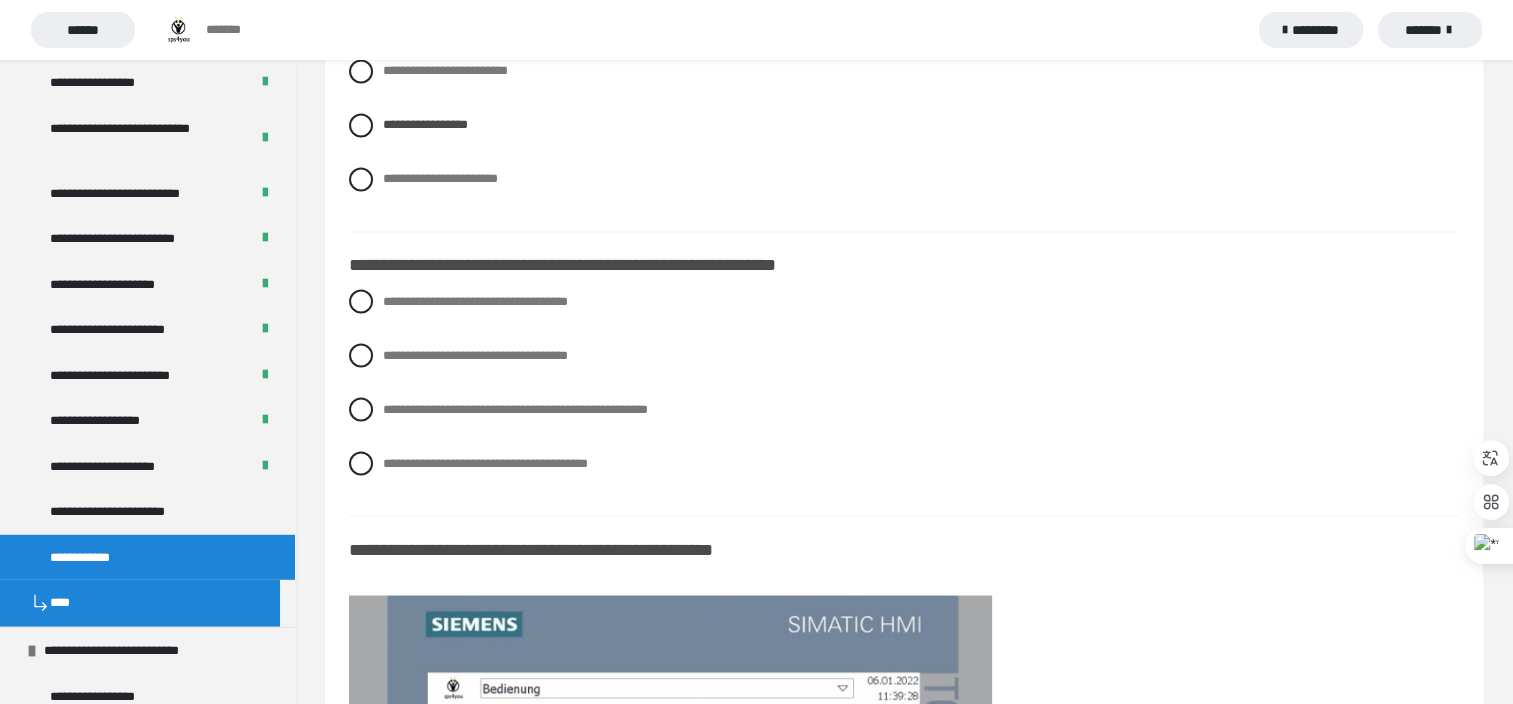 scroll, scrollTop: 3516, scrollLeft: 0, axis: vertical 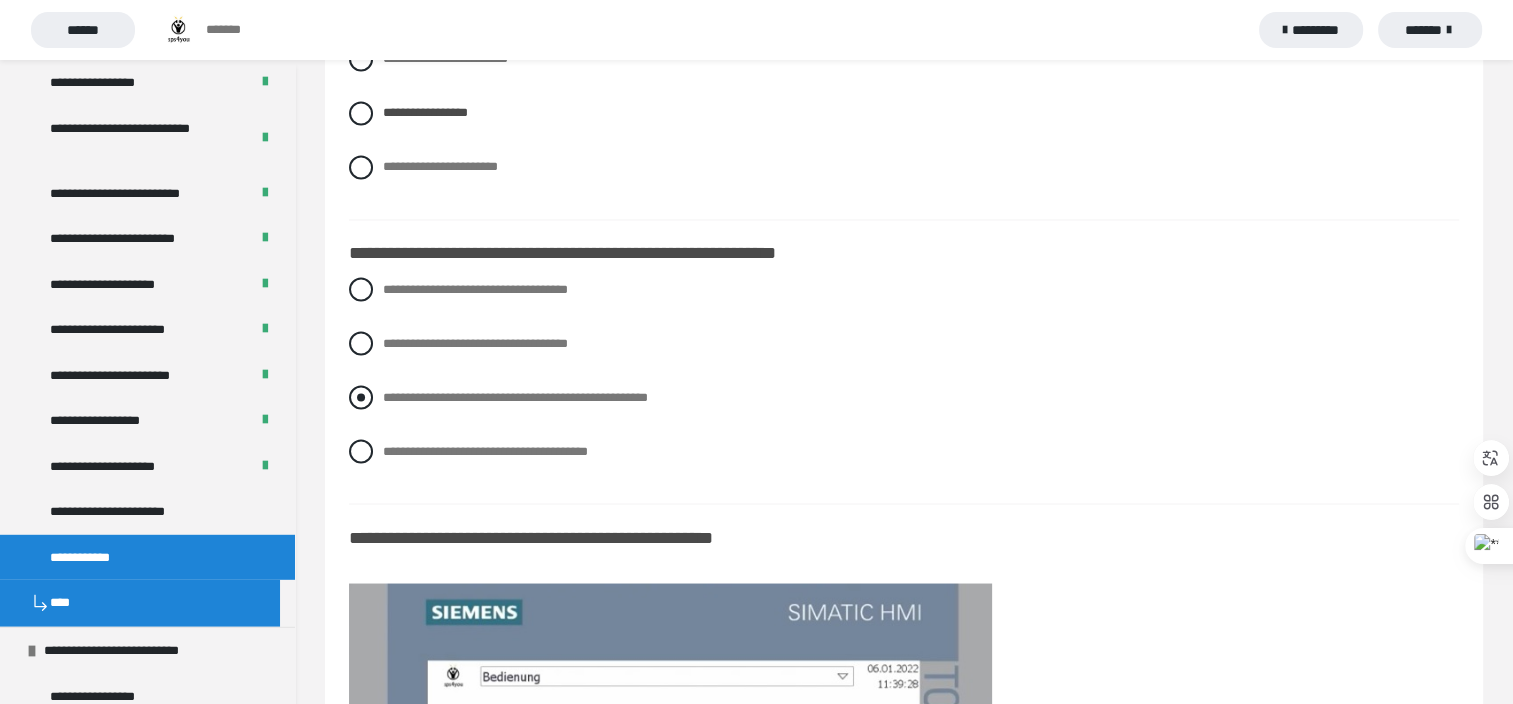click on "**********" at bounding box center (515, 396) 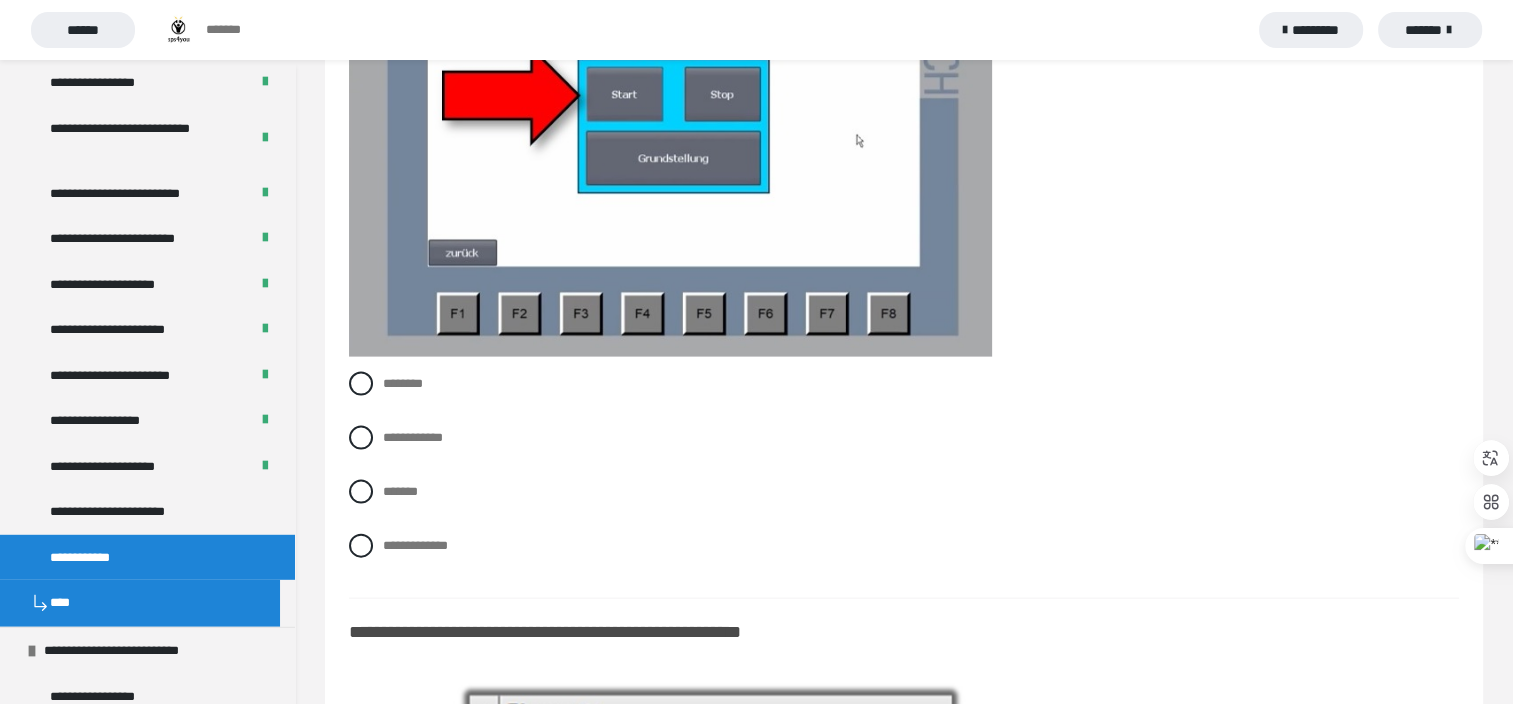 scroll, scrollTop: 4207, scrollLeft: 0, axis: vertical 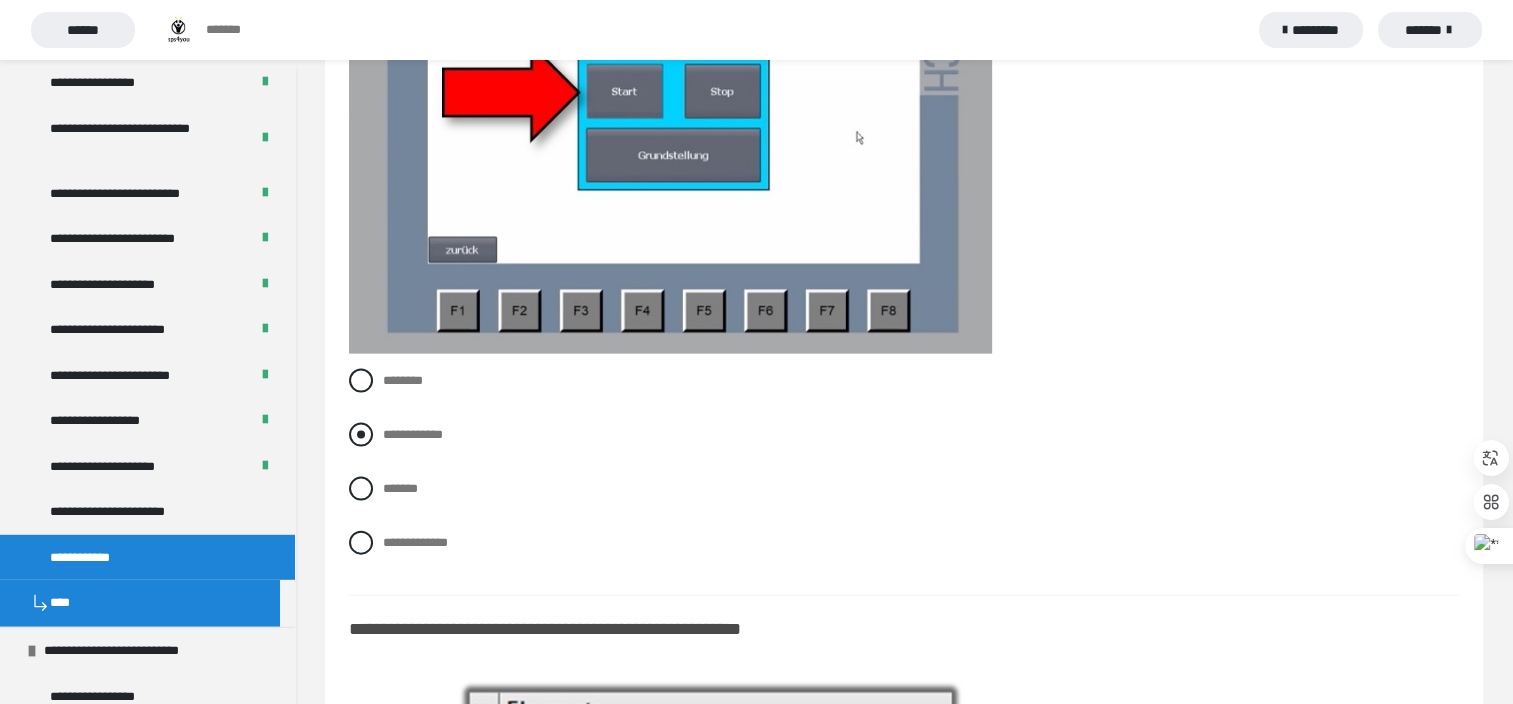 click on "**********" at bounding box center [413, 434] 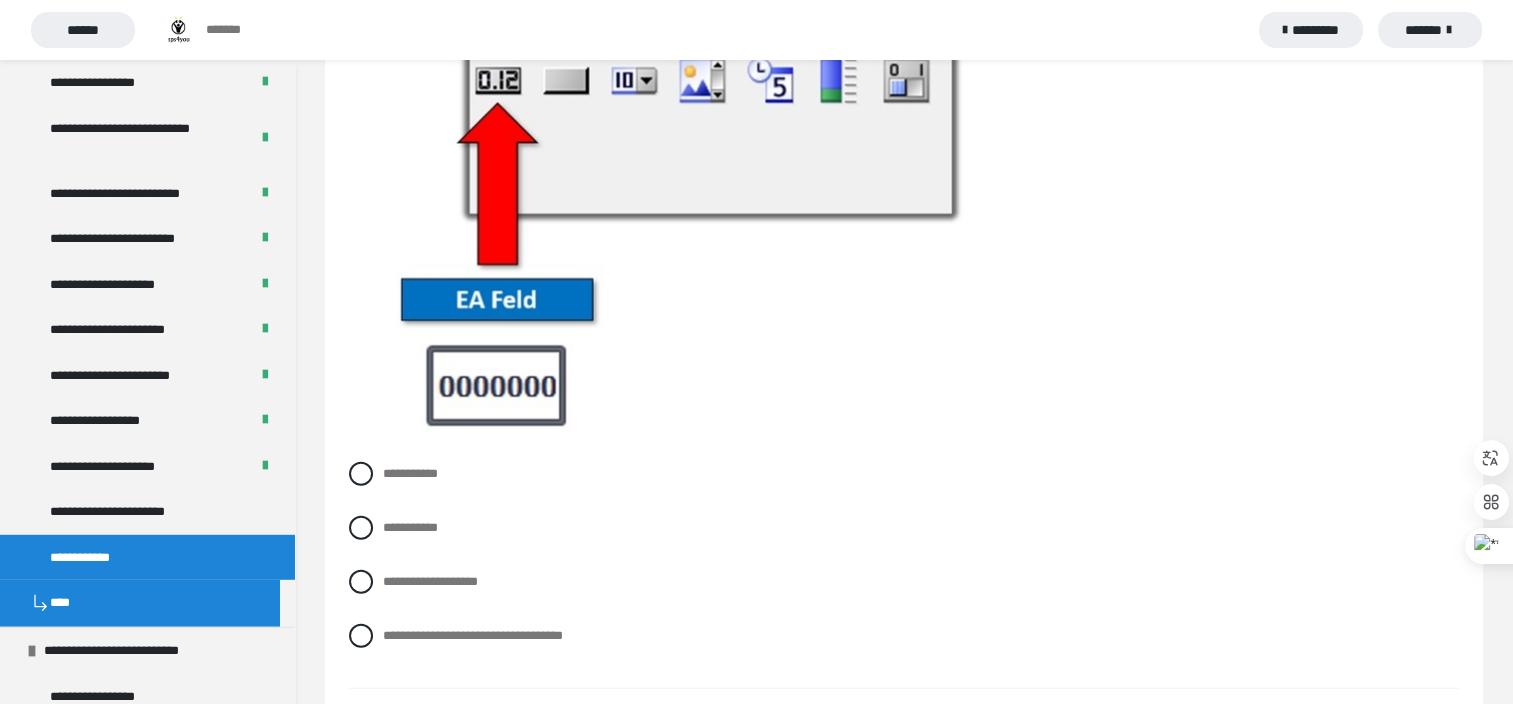 scroll, scrollTop: 4936, scrollLeft: 0, axis: vertical 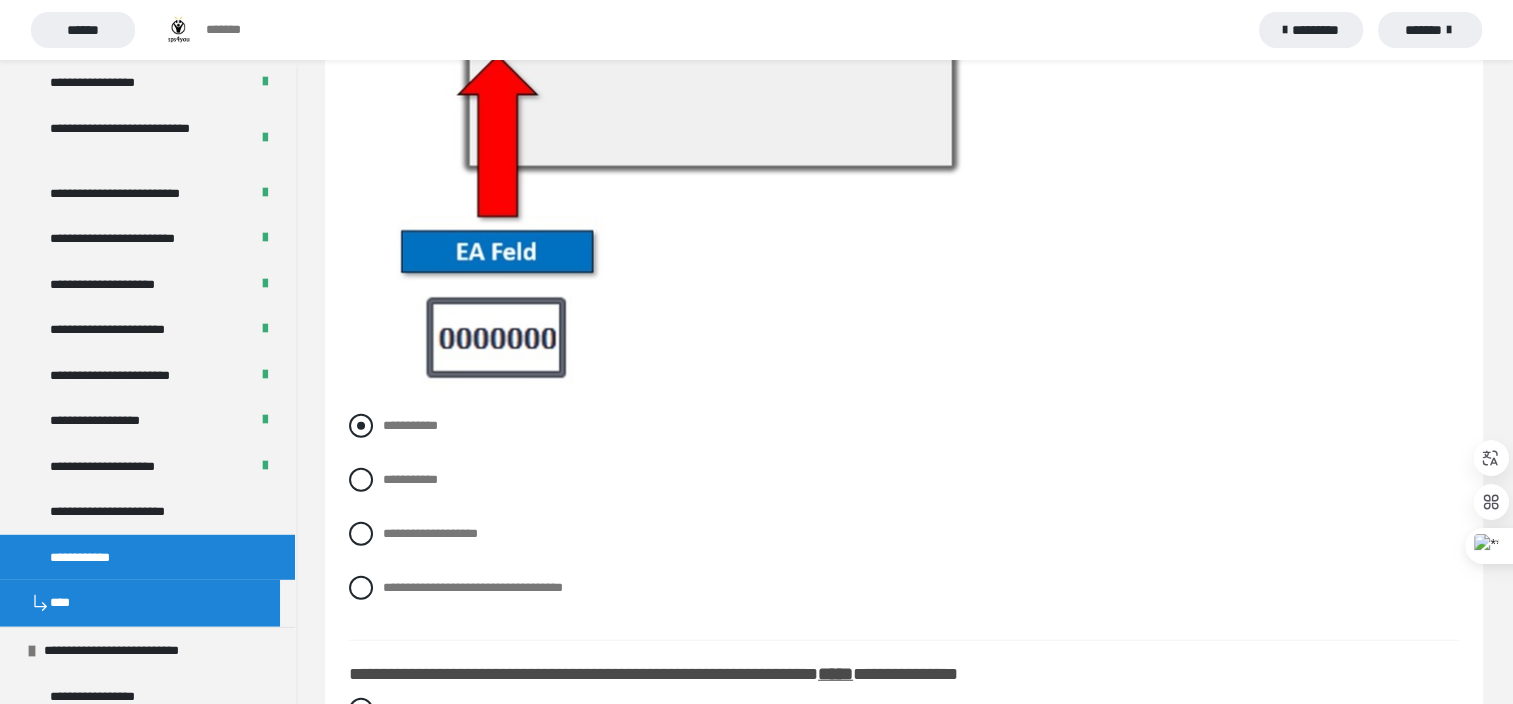click at bounding box center (361, 426) 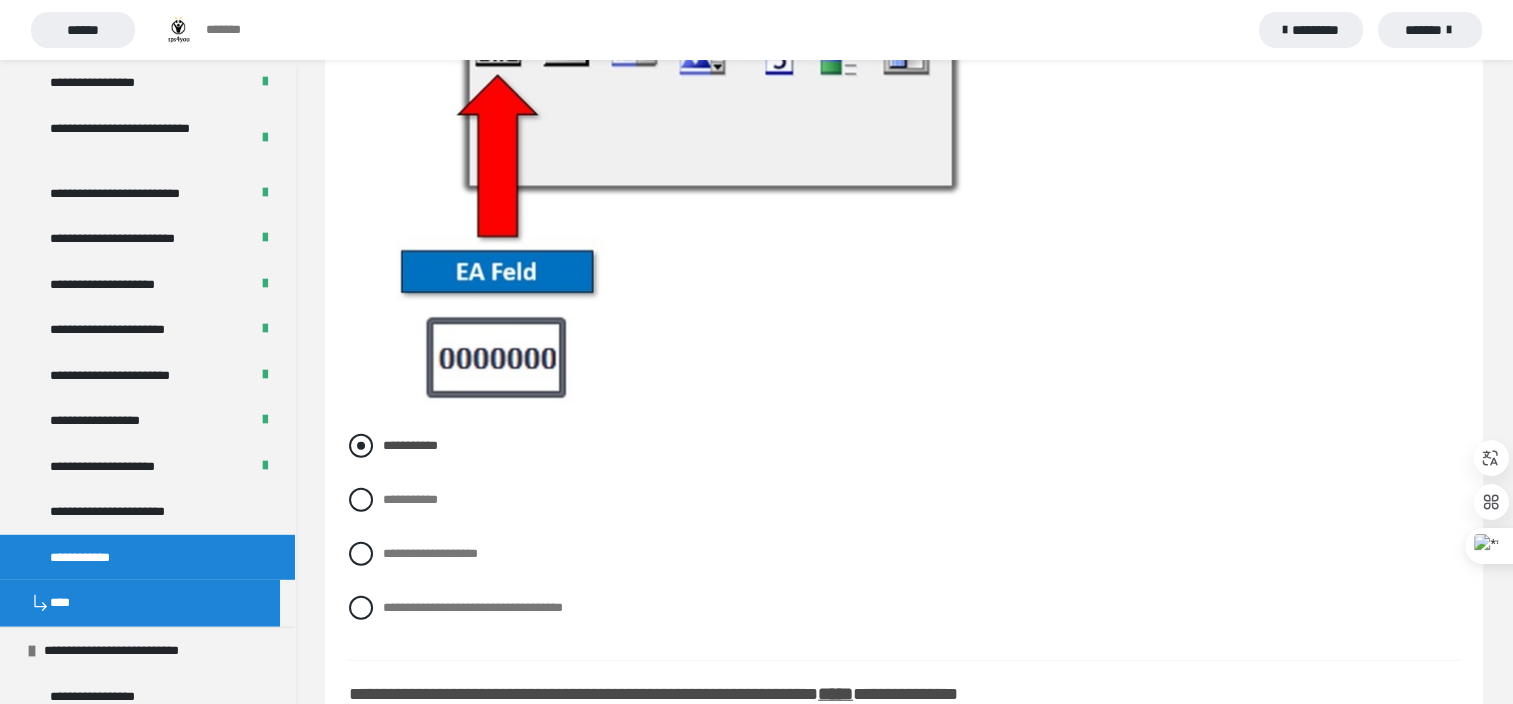 scroll, scrollTop: 4920, scrollLeft: 0, axis: vertical 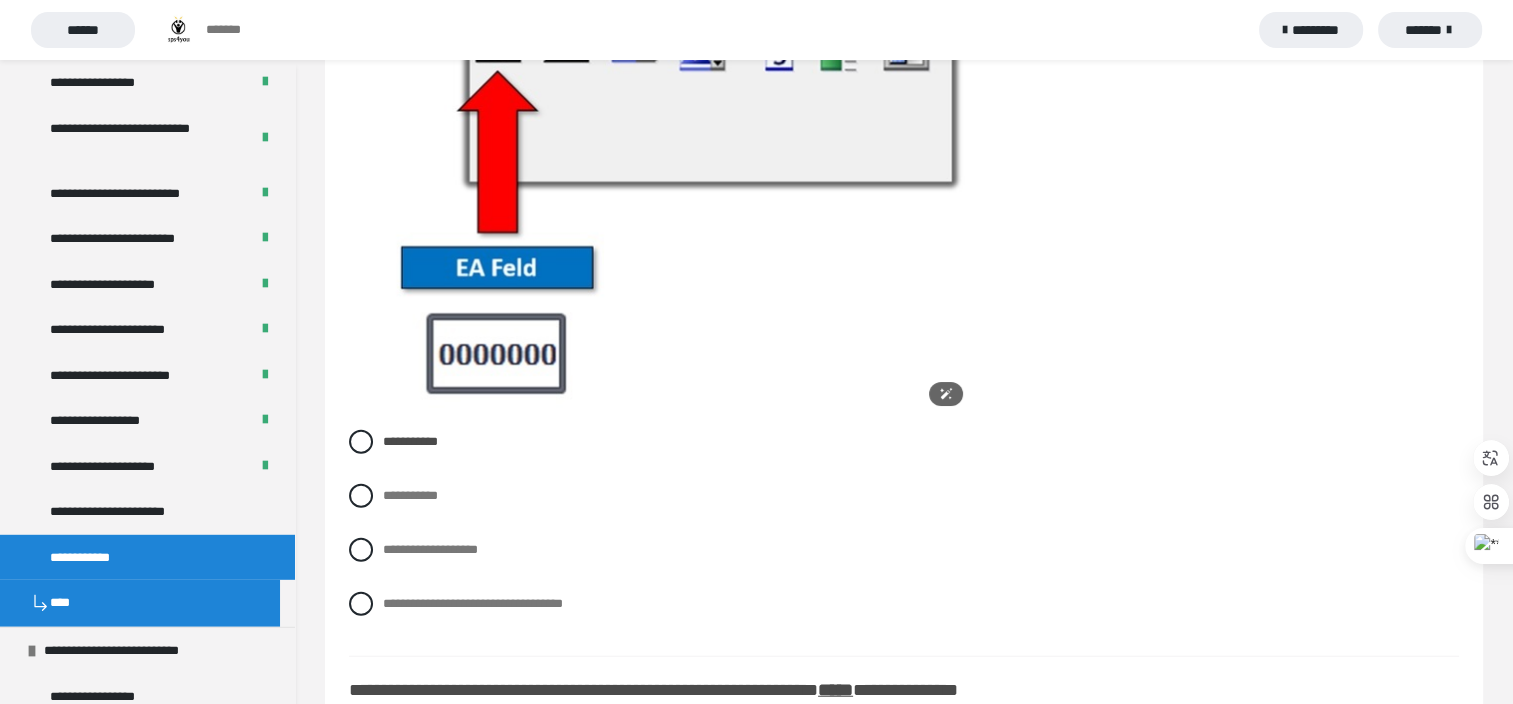 drag, startPoint x: 844, startPoint y: 374, endPoint x: 778, endPoint y: 343, distance: 72.91776 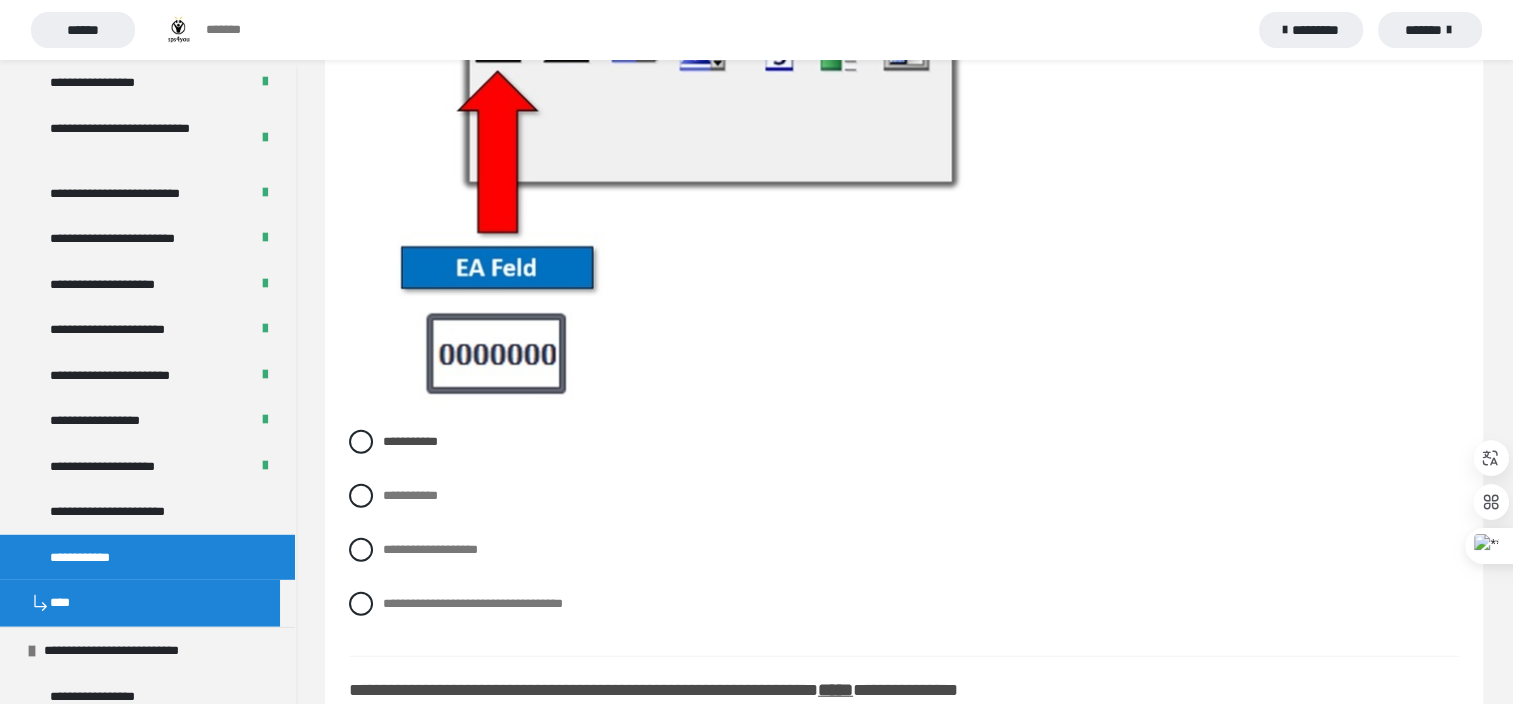 drag, startPoint x: 778, startPoint y: 343, endPoint x: 1339, endPoint y: 214, distance: 575.6405 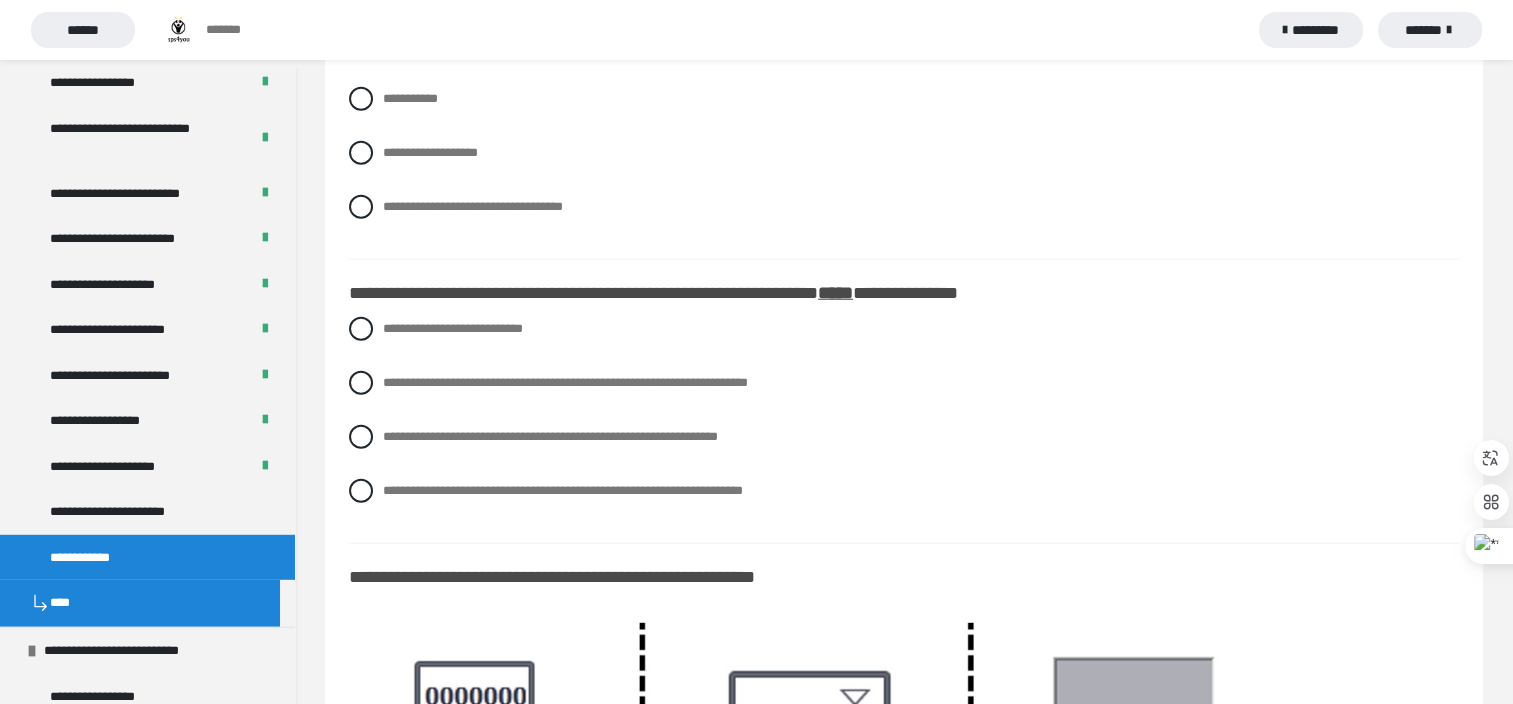 scroll, scrollTop: 5318, scrollLeft: 0, axis: vertical 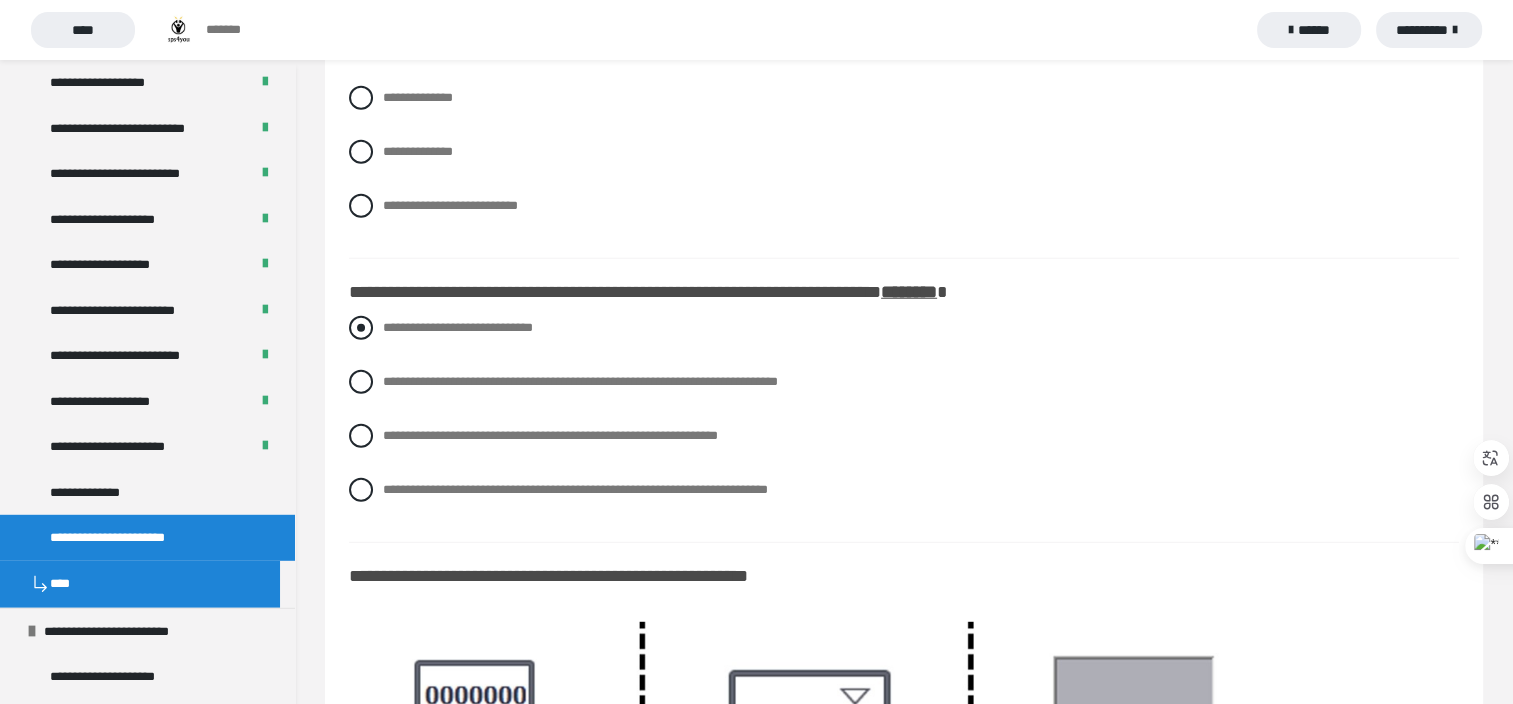 click on "**********" at bounding box center (458, 327) 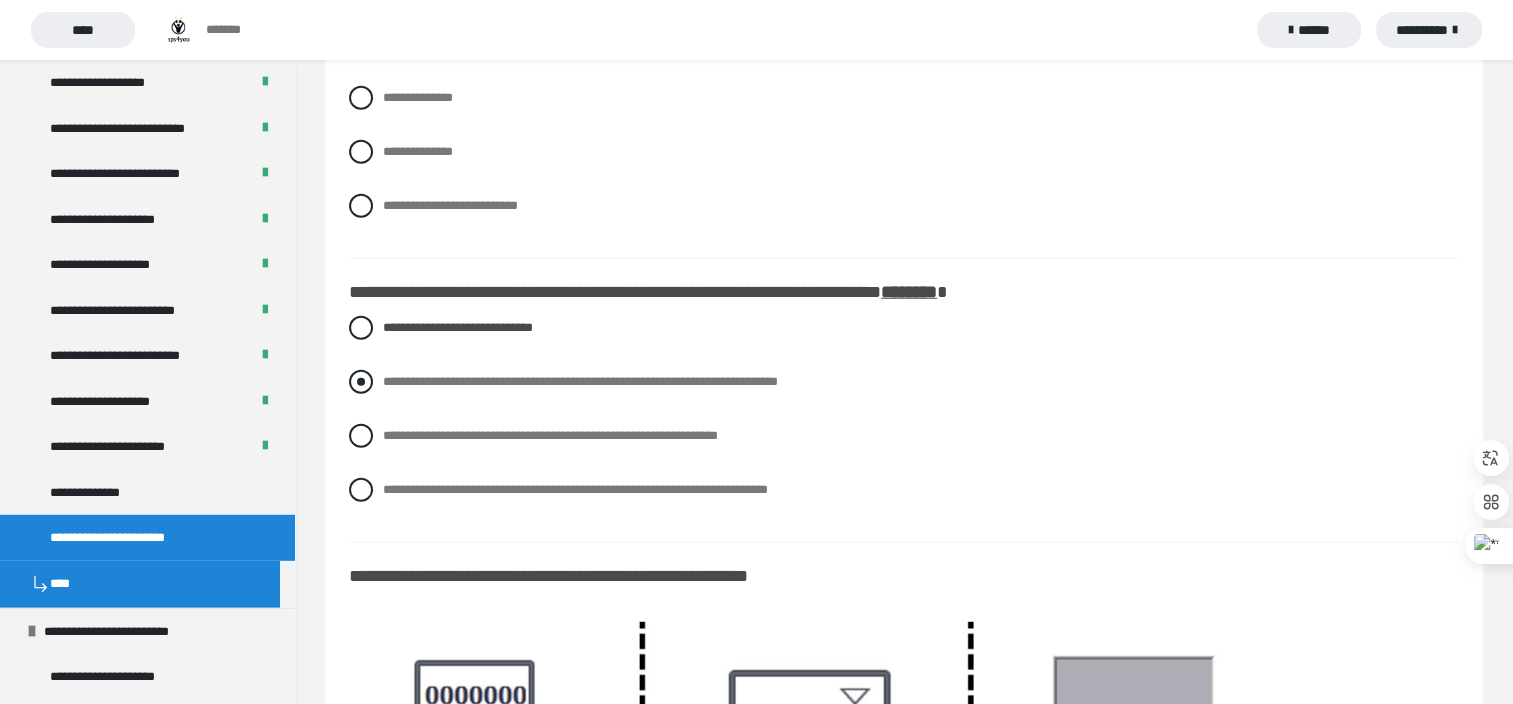 click on "**********" at bounding box center (580, 381) 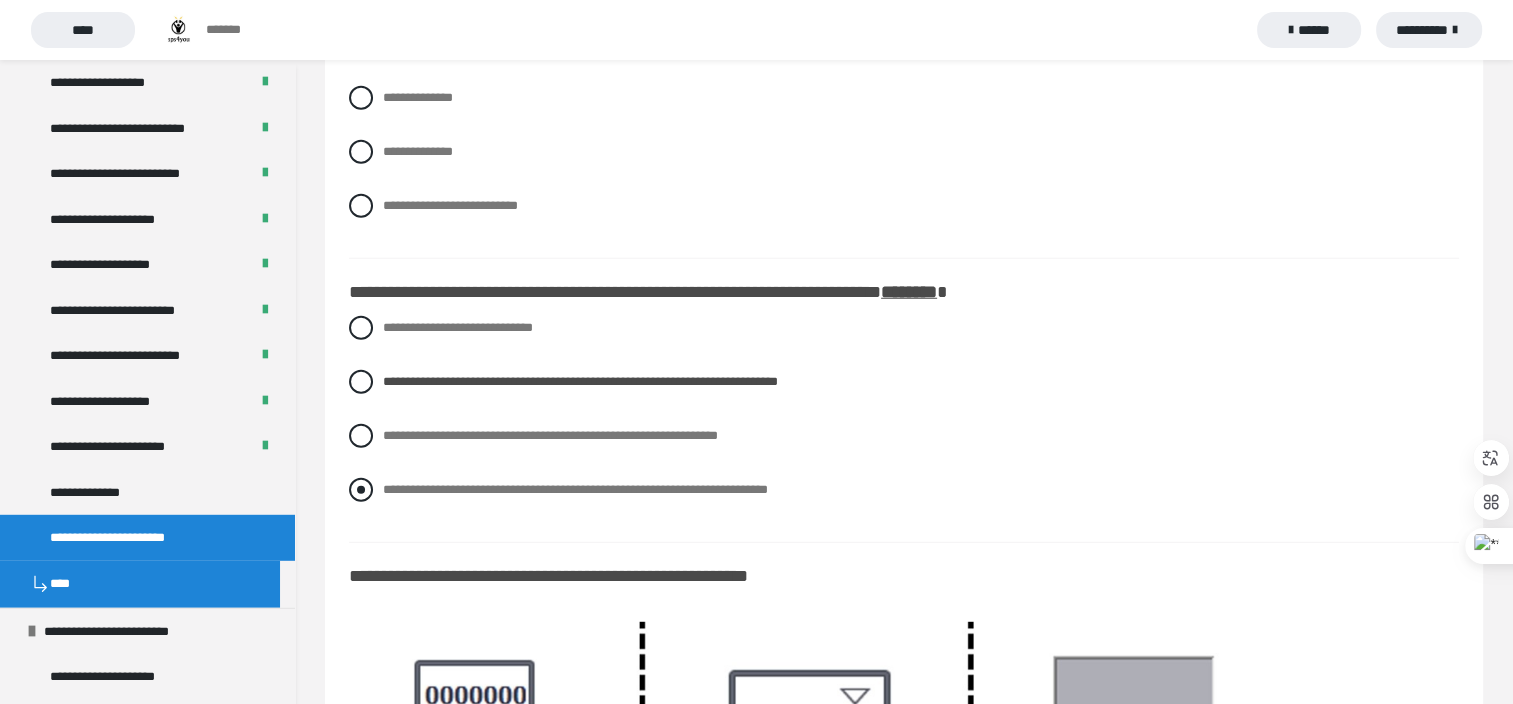 click on "**********" at bounding box center [575, 489] 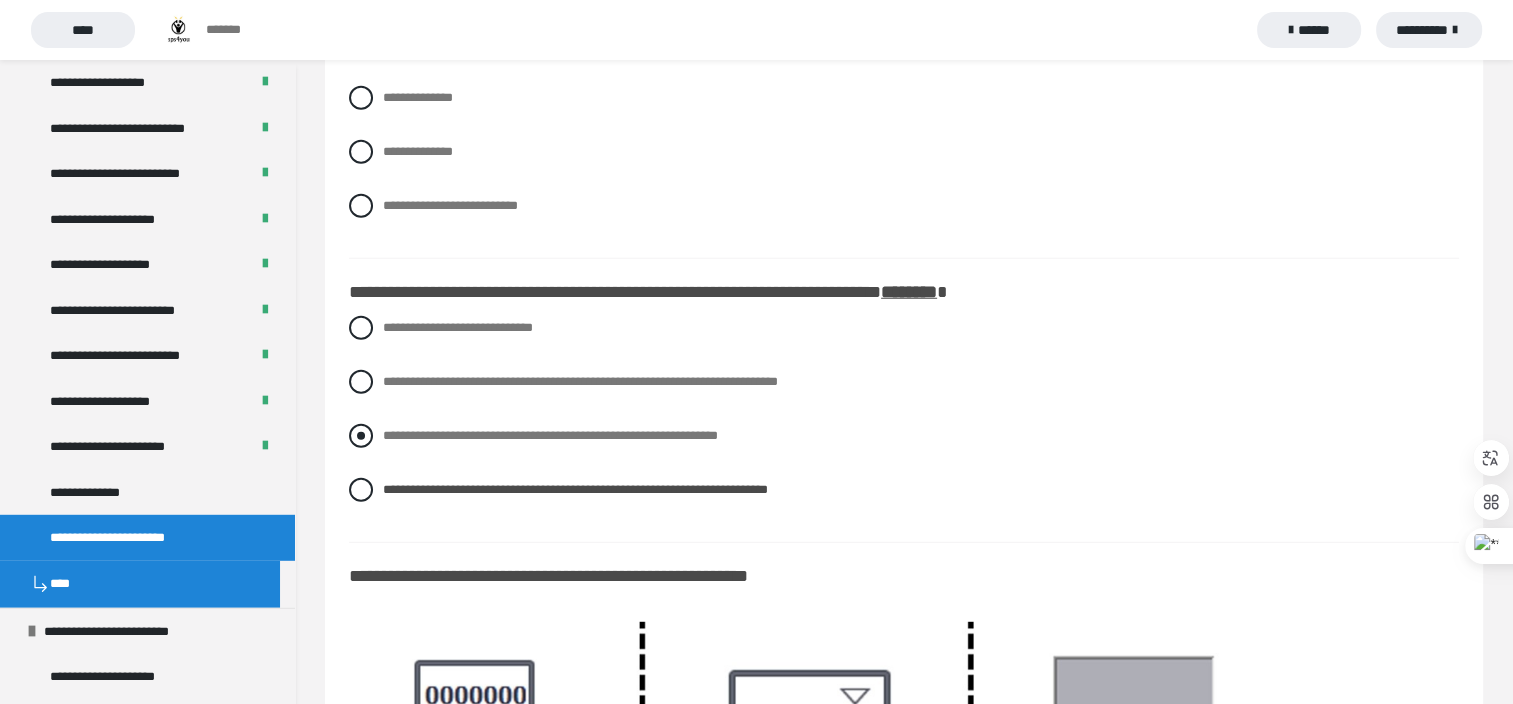 click on "**********" at bounding box center [550, 435] 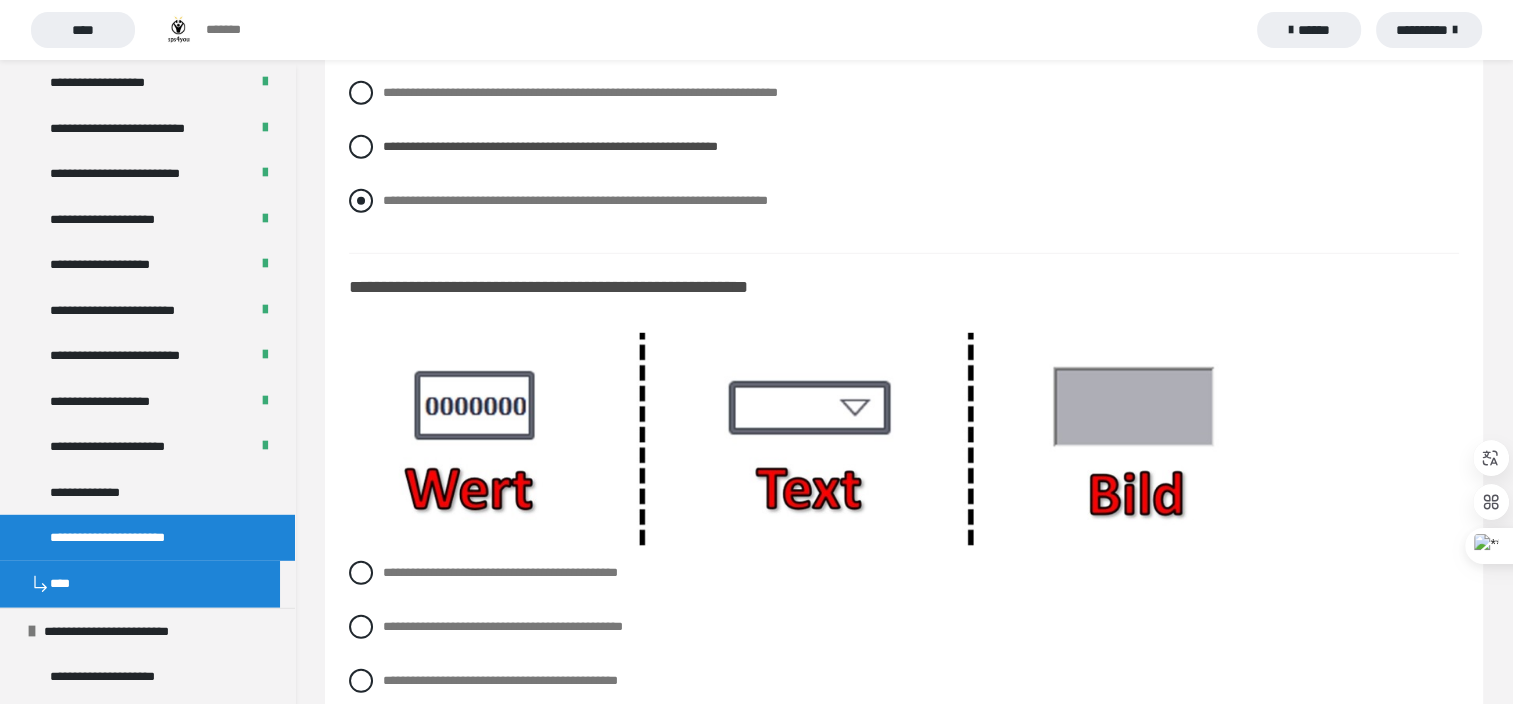 scroll, scrollTop: 5622, scrollLeft: 0, axis: vertical 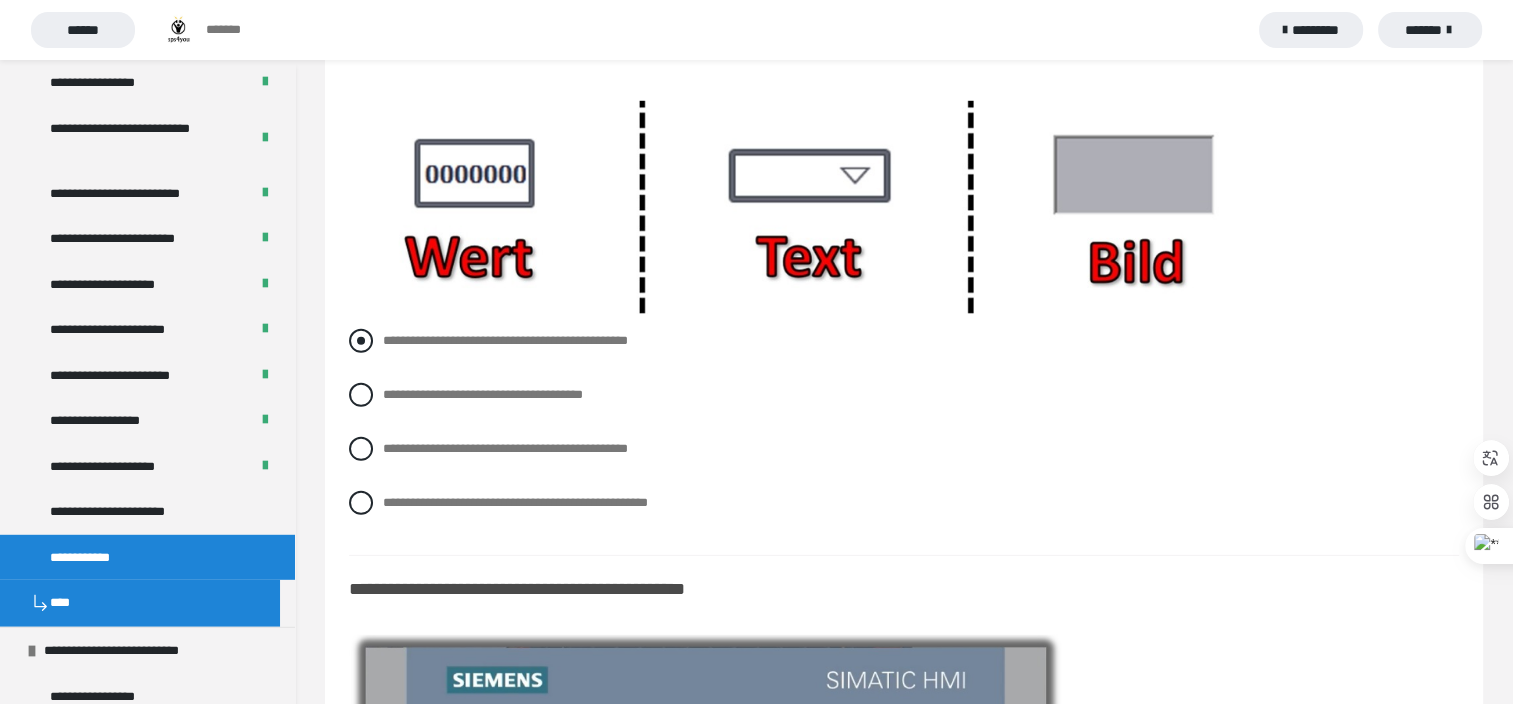 click on "**********" at bounding box center [505, 340] 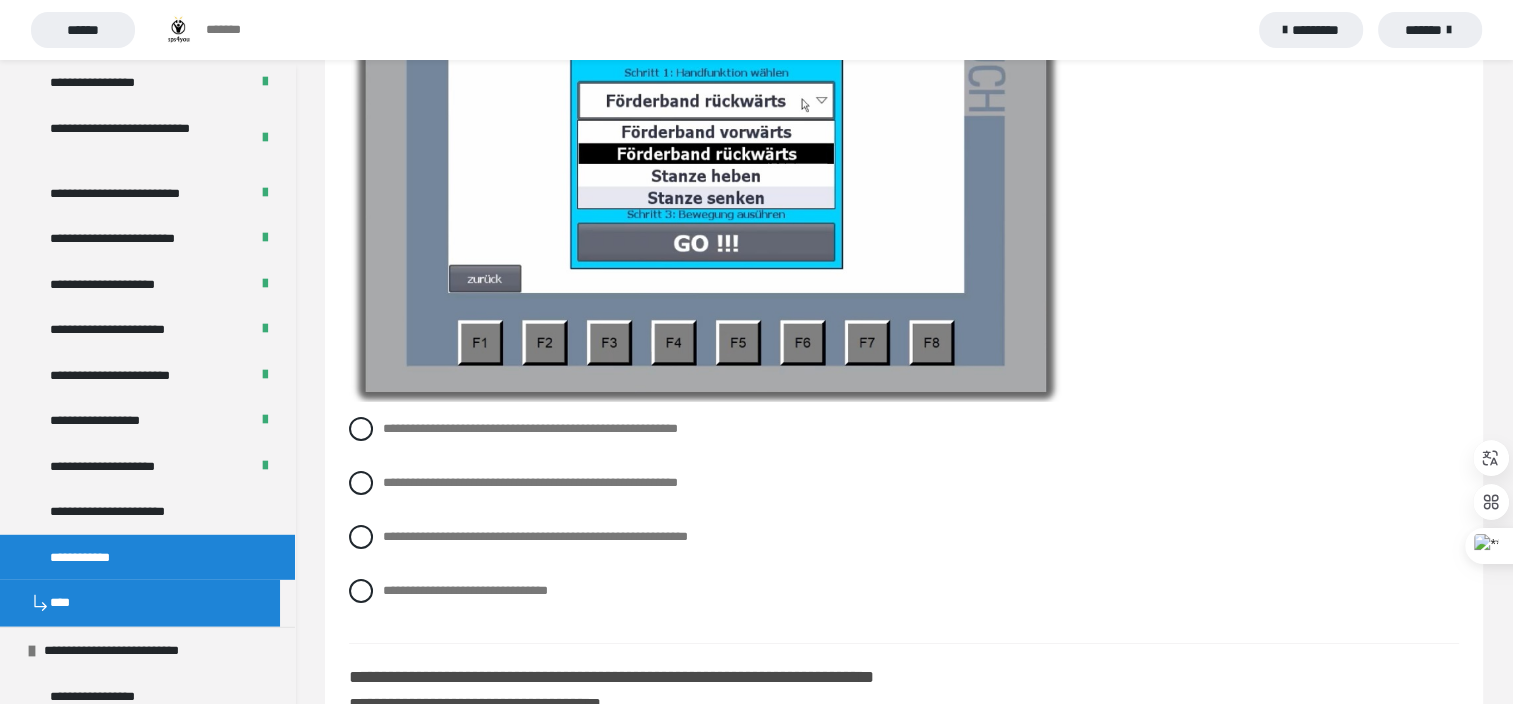 scroll, scrollTop: 6589, scrollLeft: 0, axis: vertical 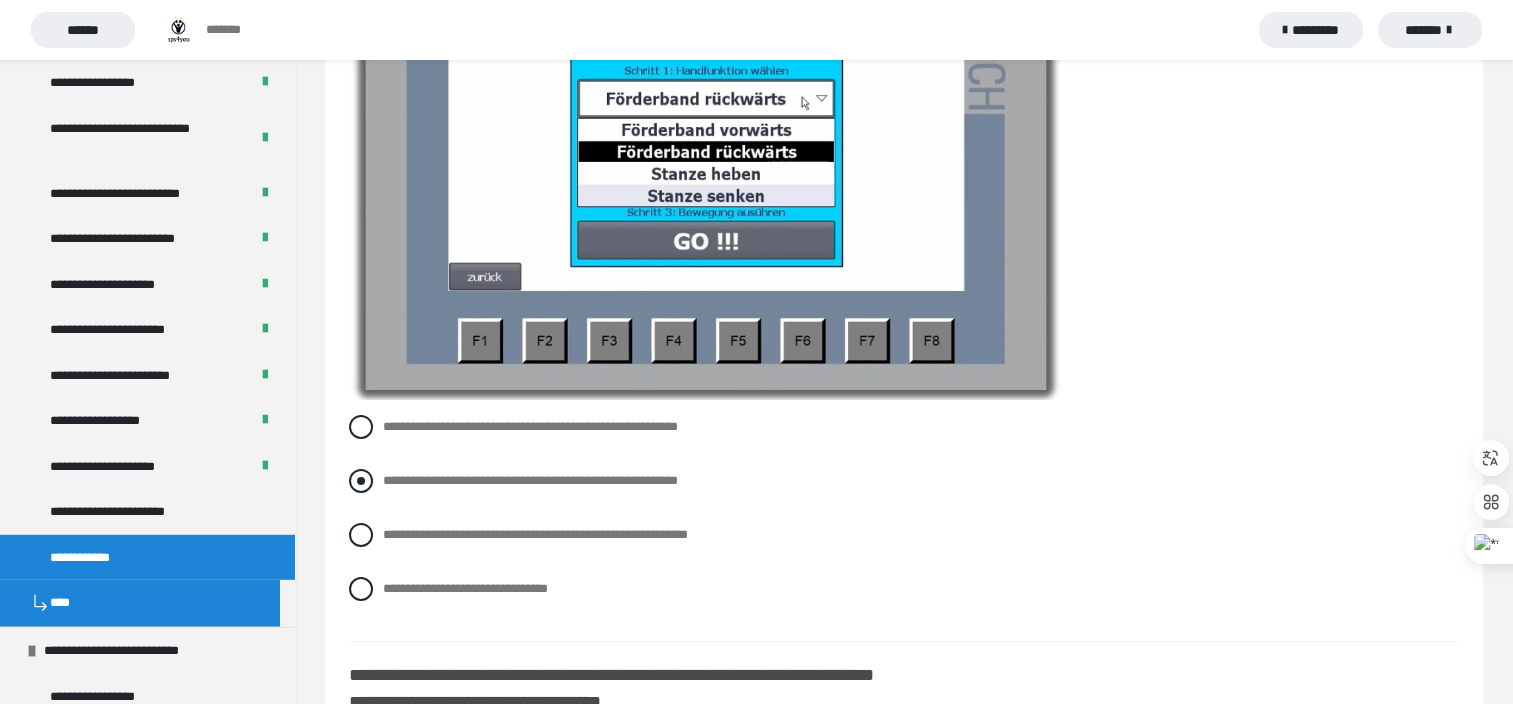 click on "**********" at bounding box center [904, 481] 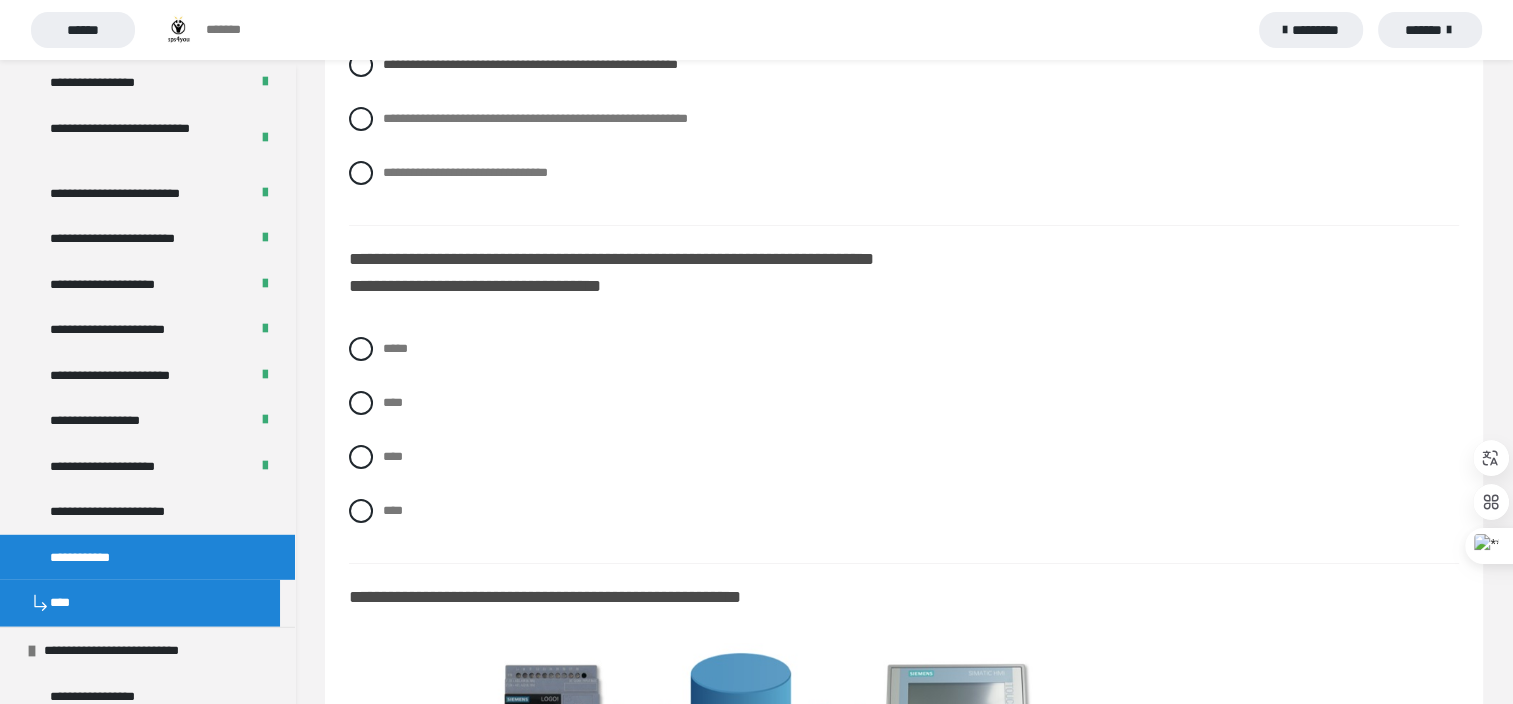 scroll, scrollTop: 7008, scrollLeft: 0, axis: vertical 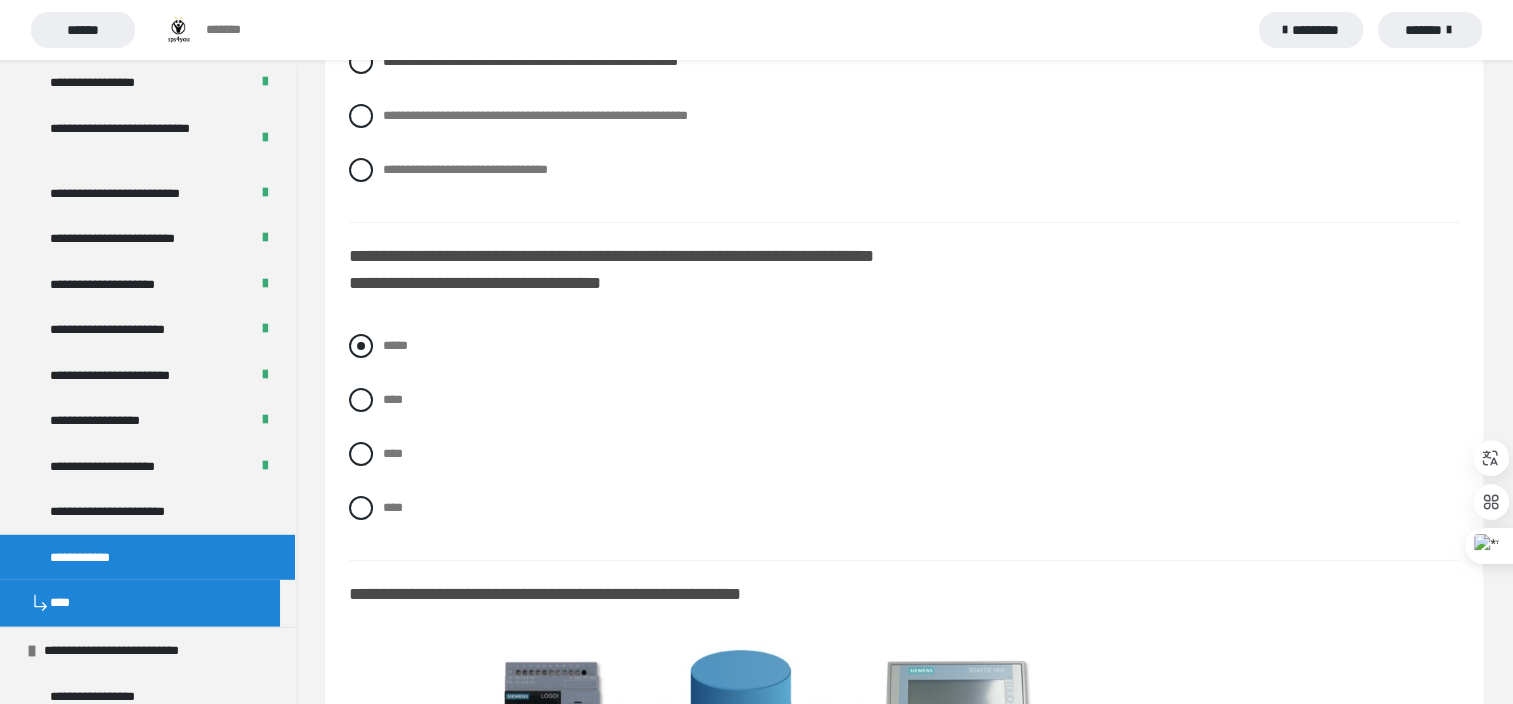 click on "*****" at bounding box center (395, 345) 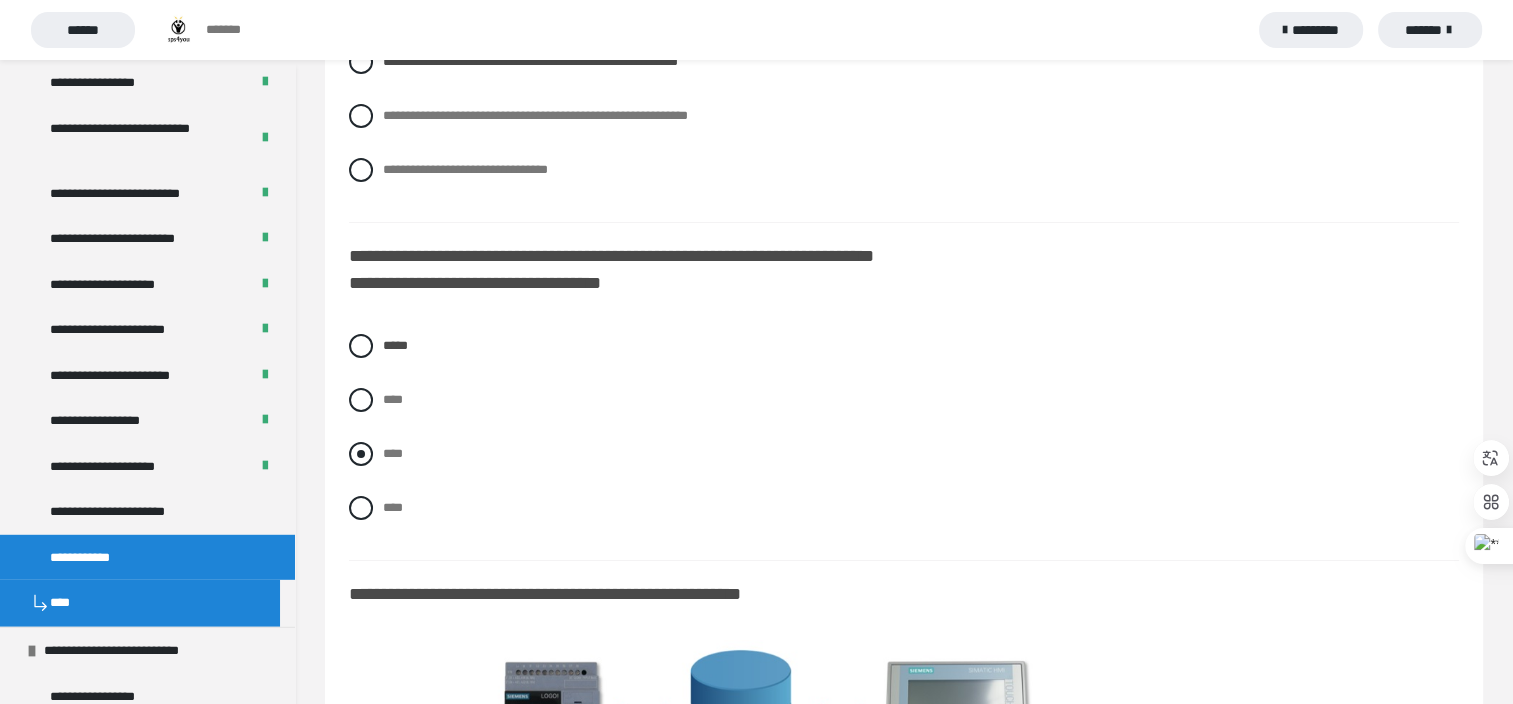click on "****" at bounding box center [393, 453] 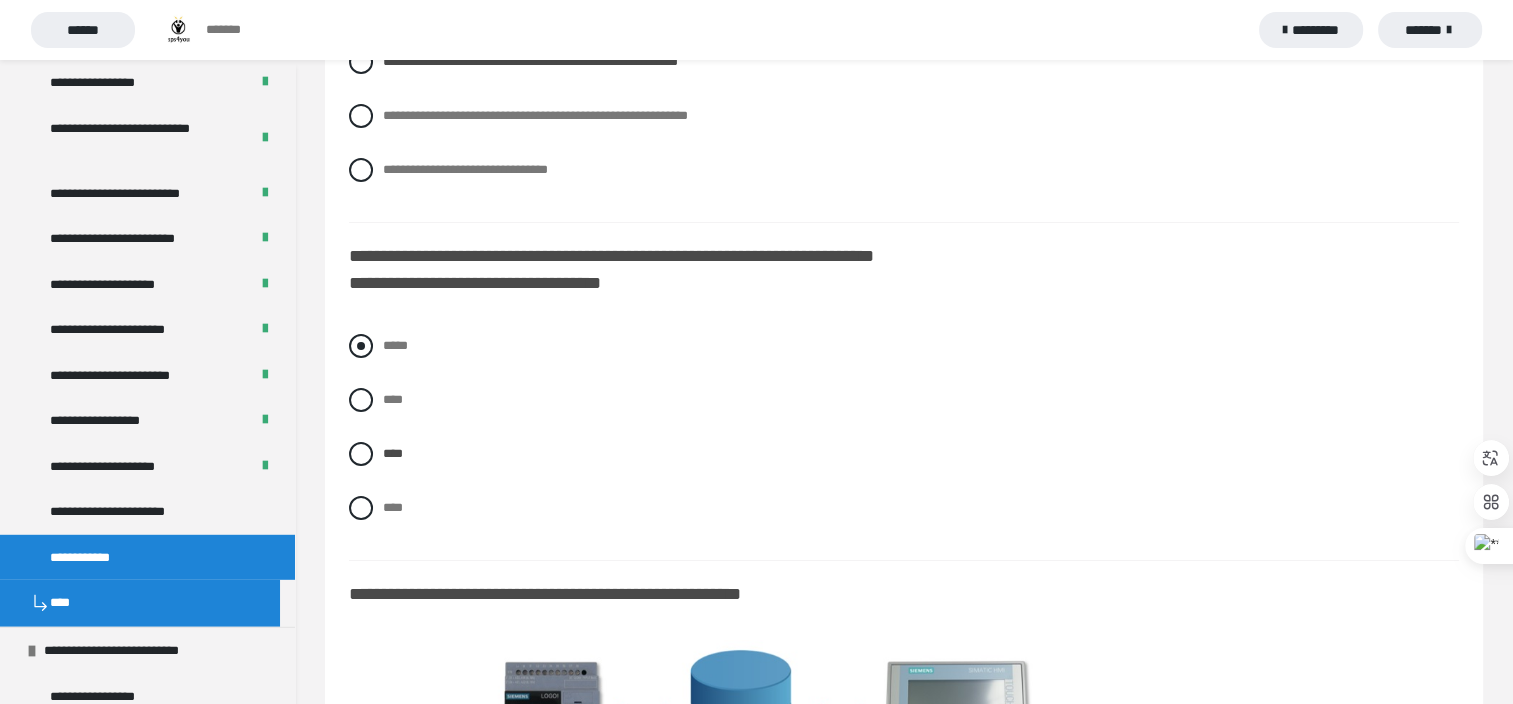 click at bounding box center [361, 346] 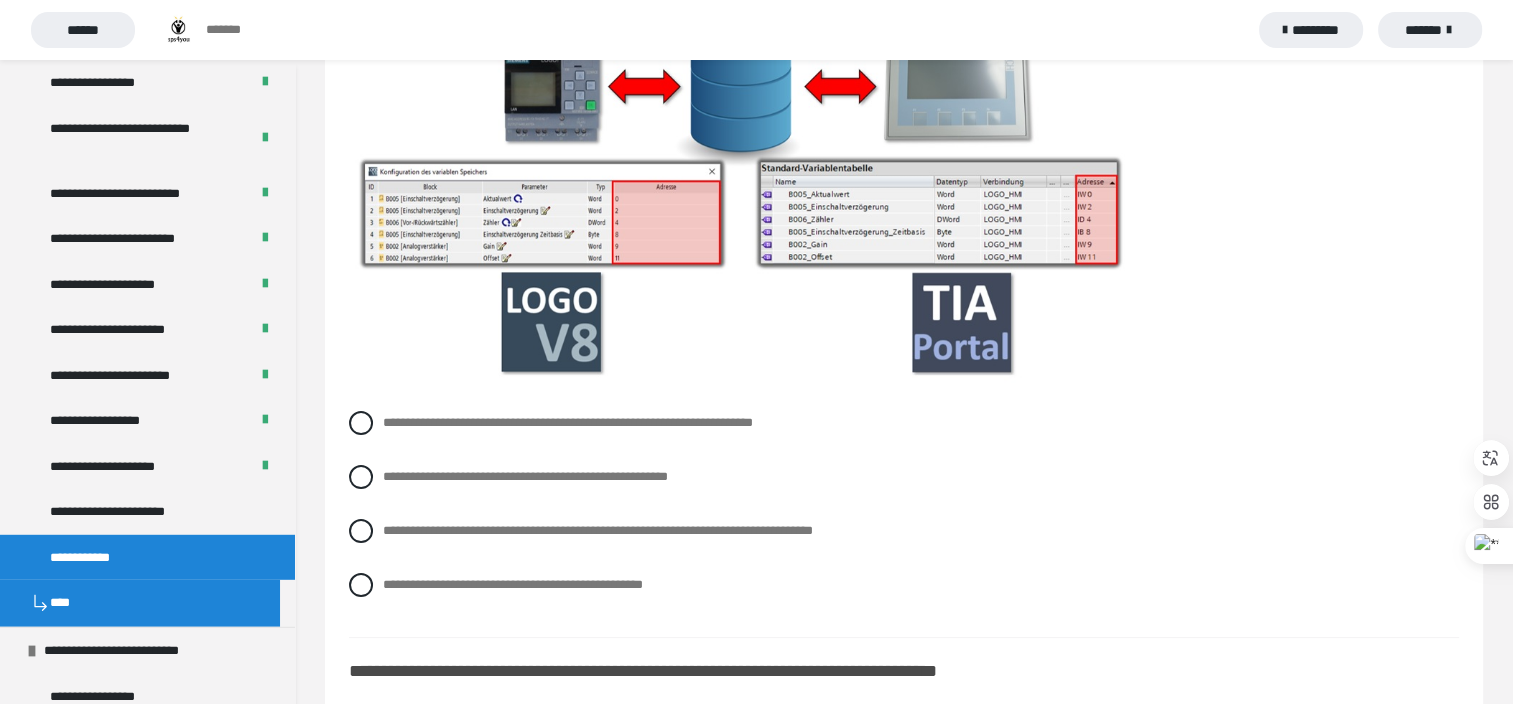 scroll, scrollTop: 7646, scrollLeft: 0, axis: vertical 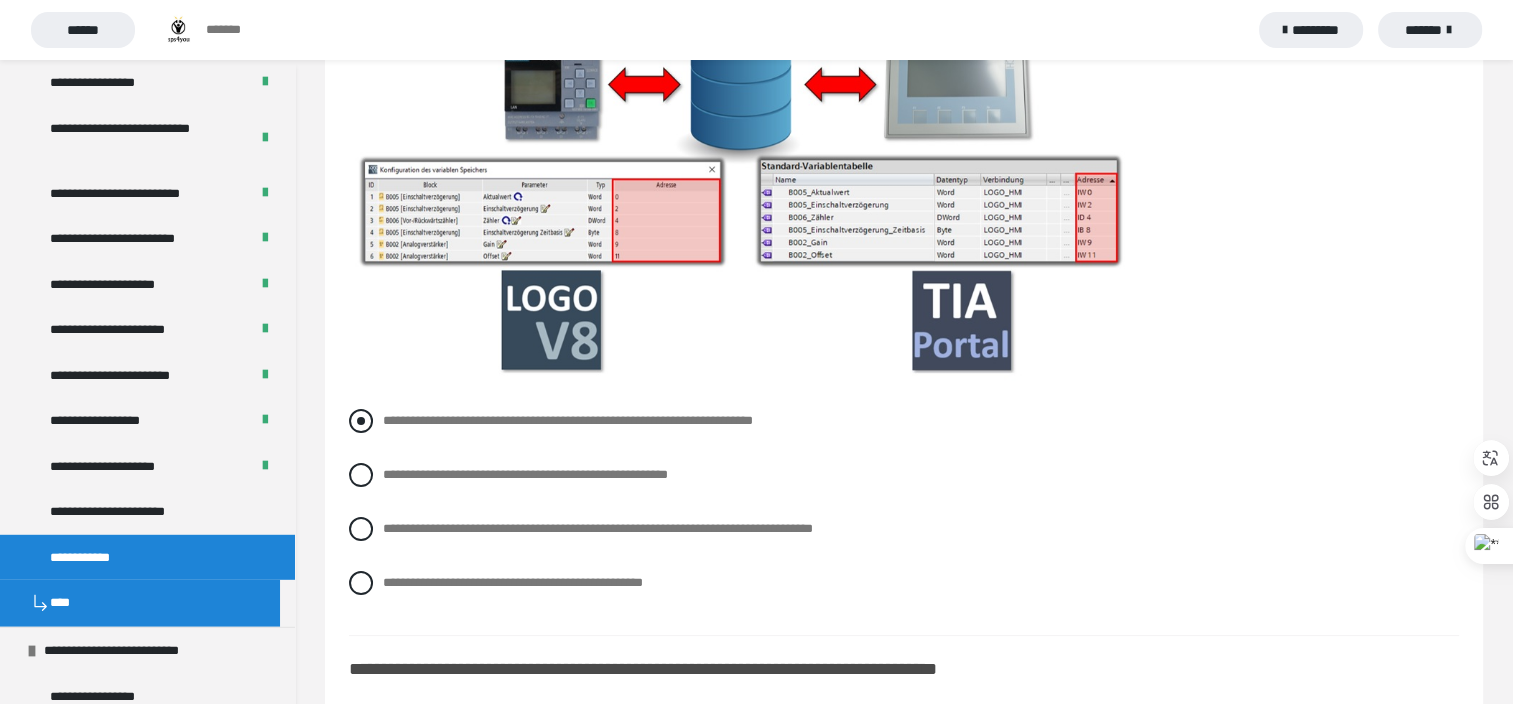 click at bounding box center (361, 421) 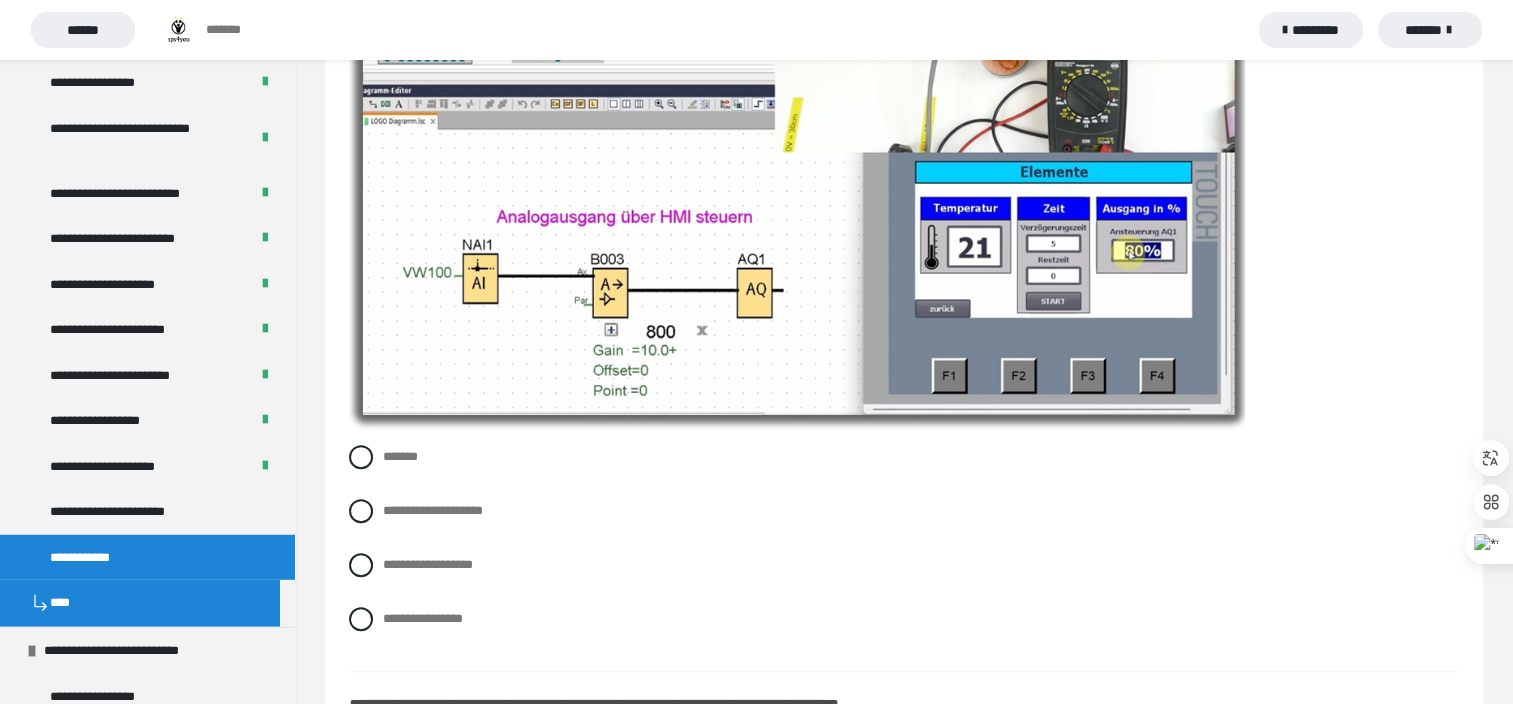 scroll, scrollTop: 8520, scrollLeft: 0, axis: vertical 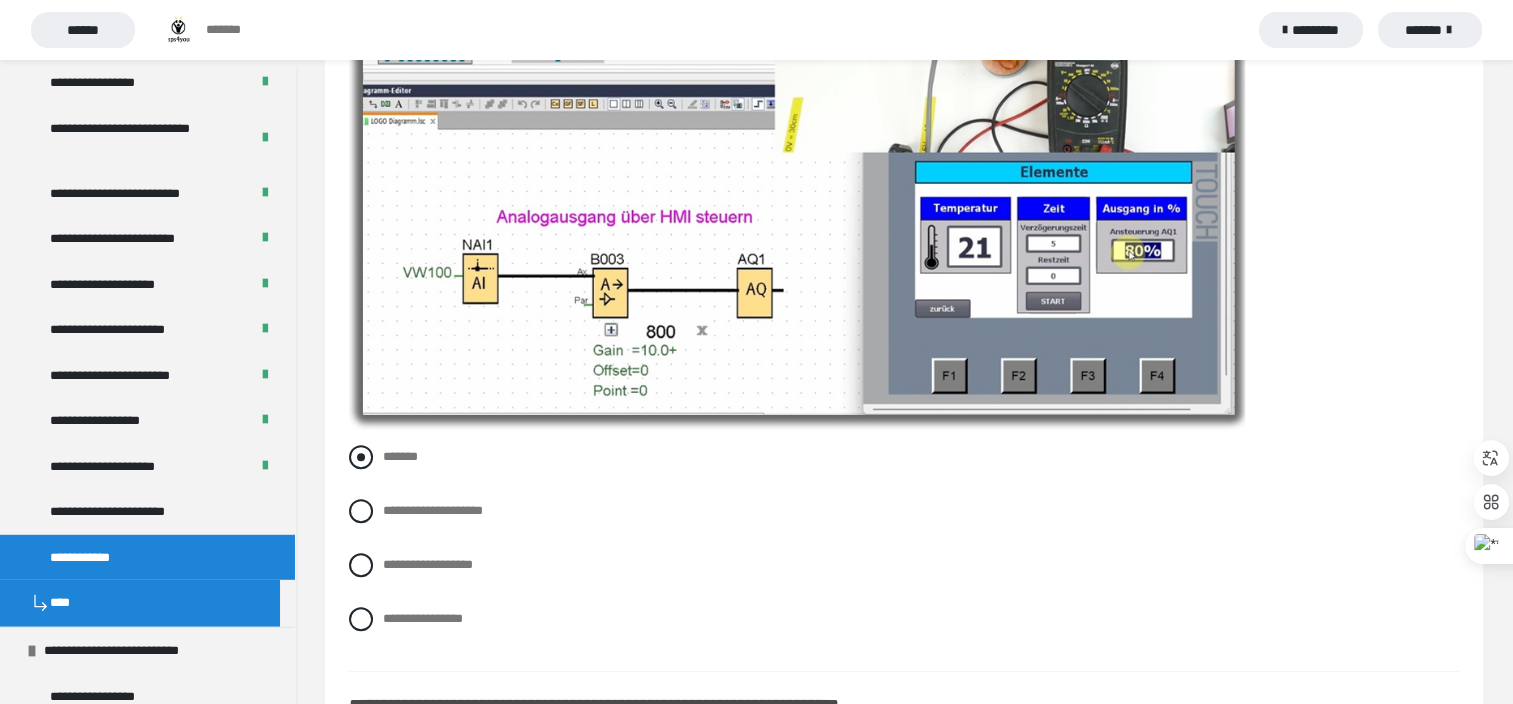 click on "*******" at bounding box center [904, 457] 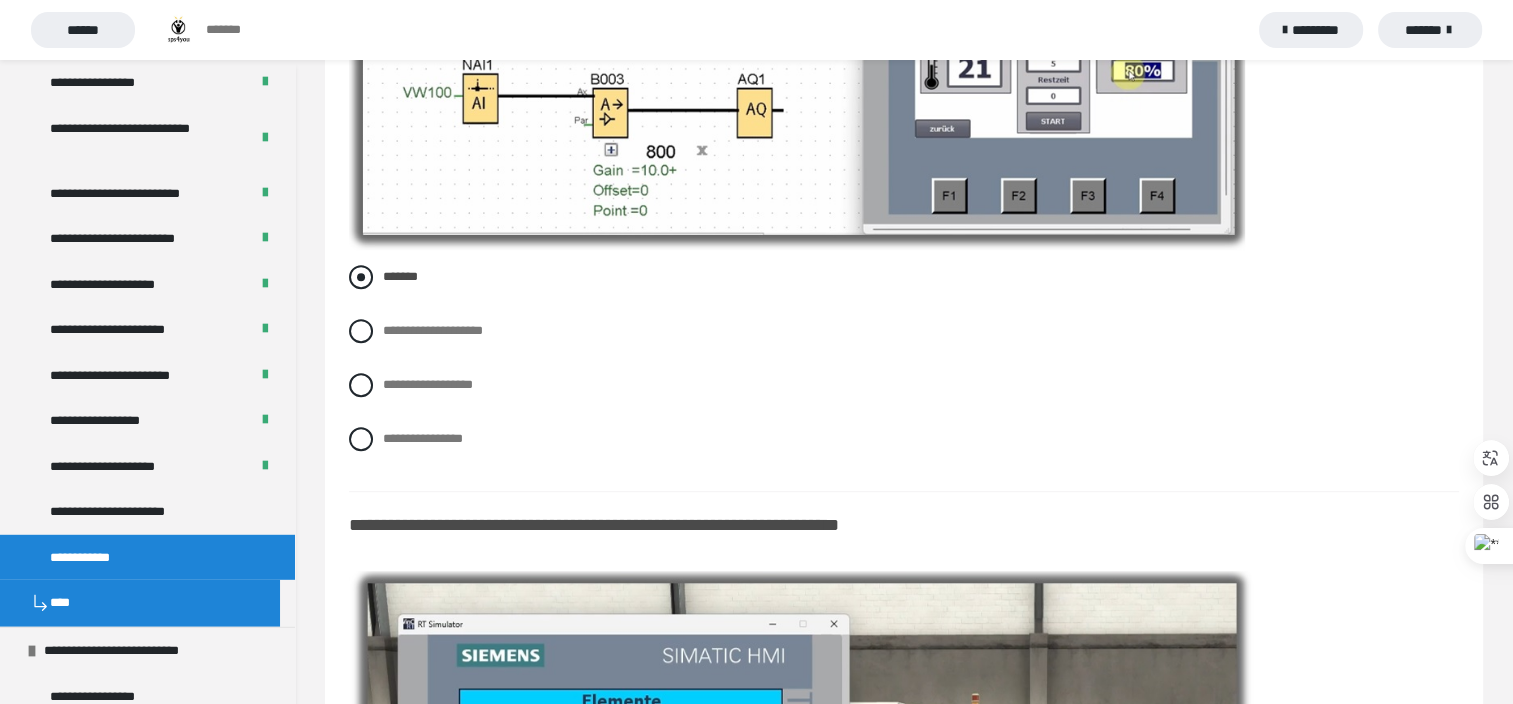 scroll, scrollTop: 8692, scrollLeft: 0, axis: vertical 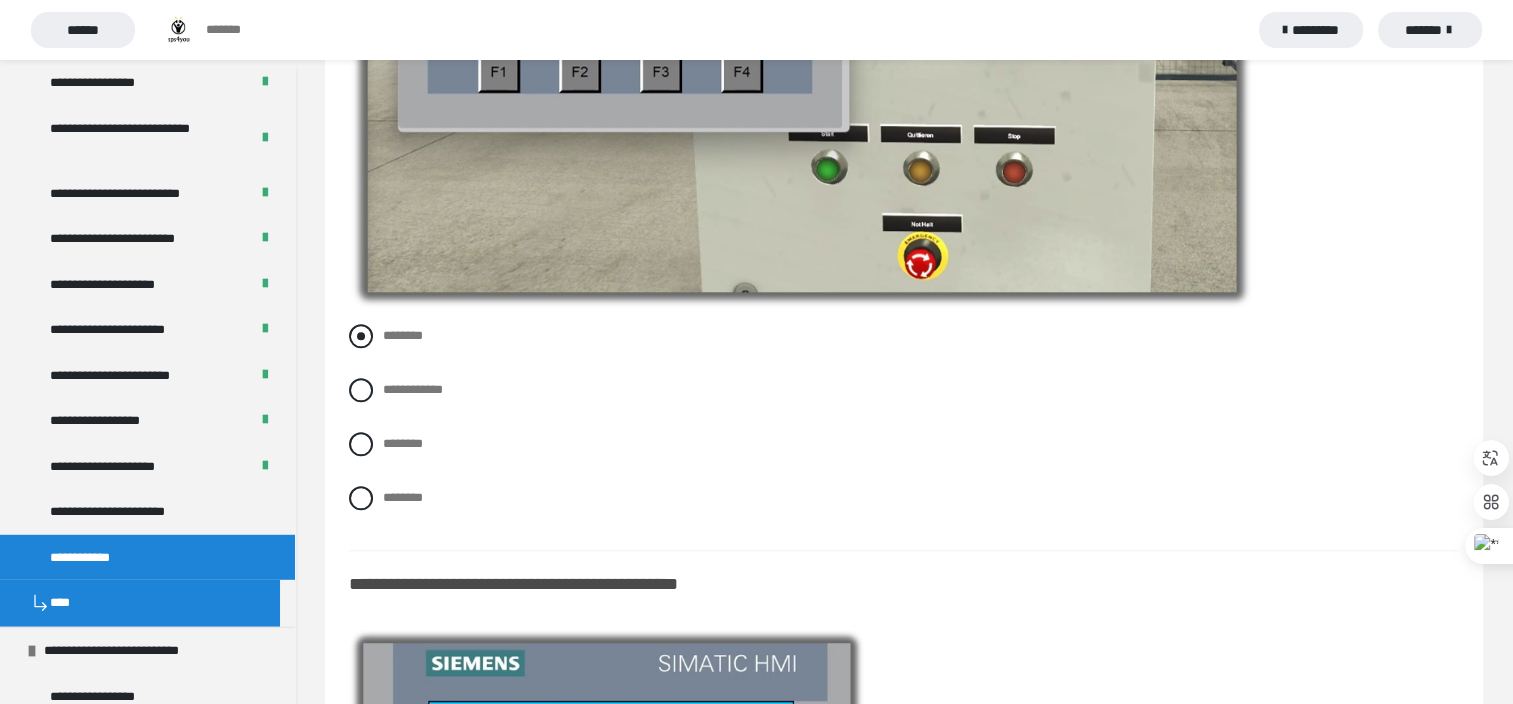 click at bounding box center [361, 336] 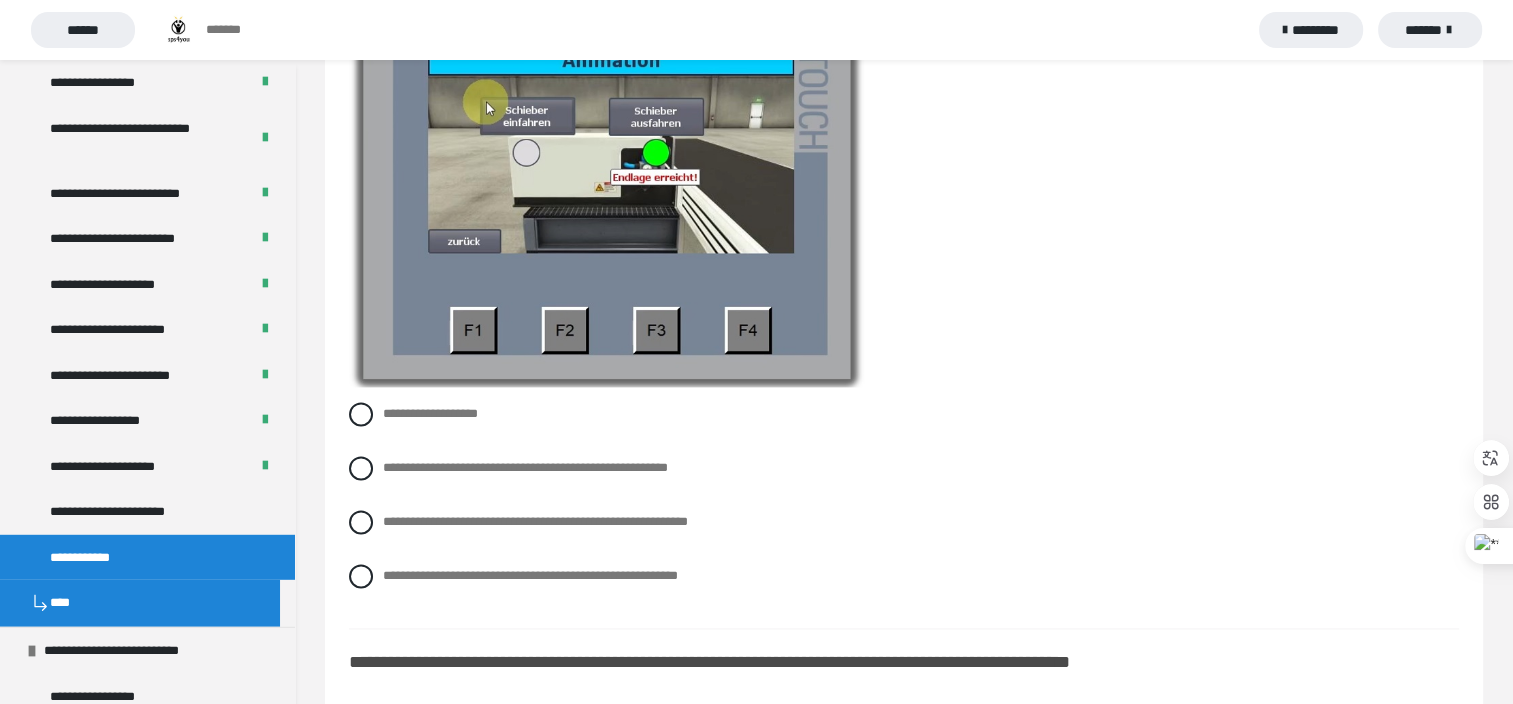 scroll, scrollTop: 10228, scrollLeft: 0, axis: vertical 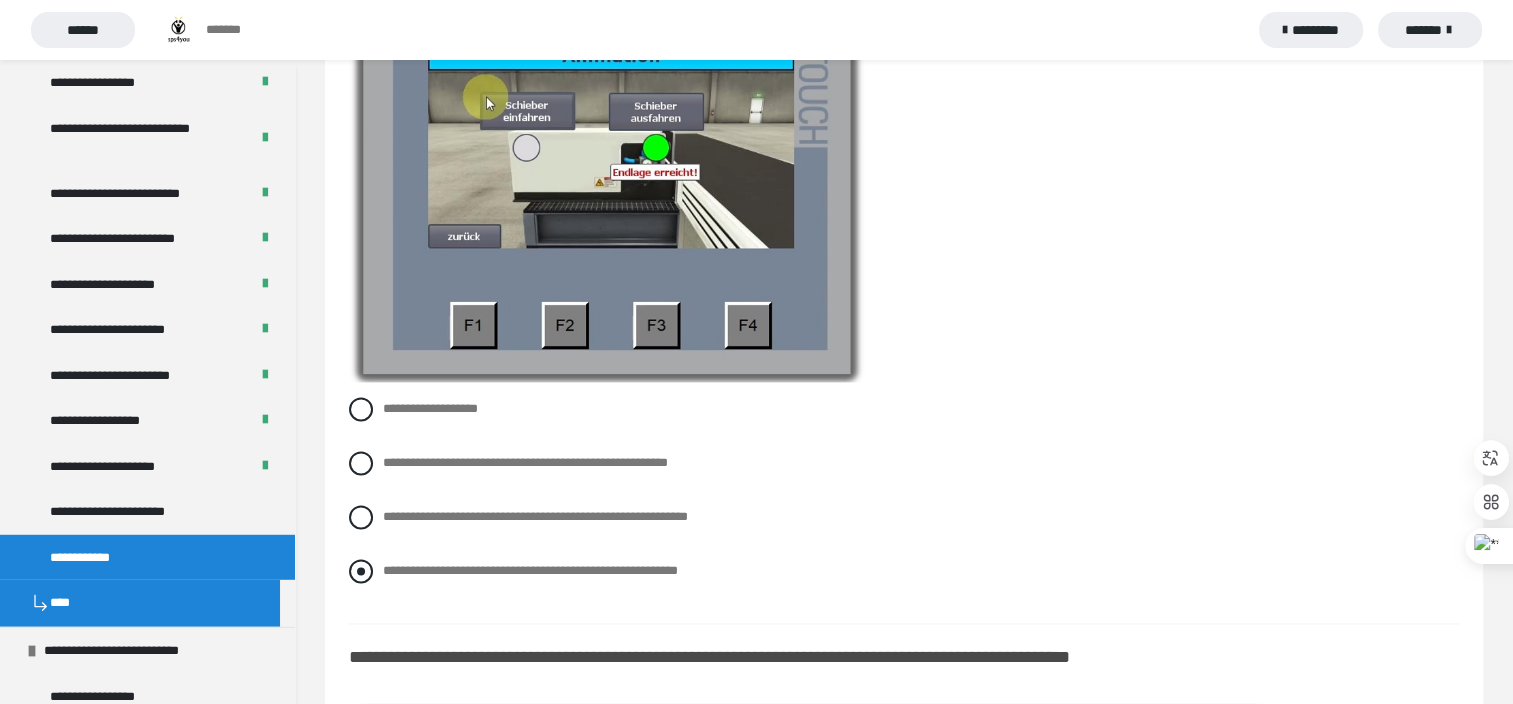 click on "**********" at bounding box center [530, 570] 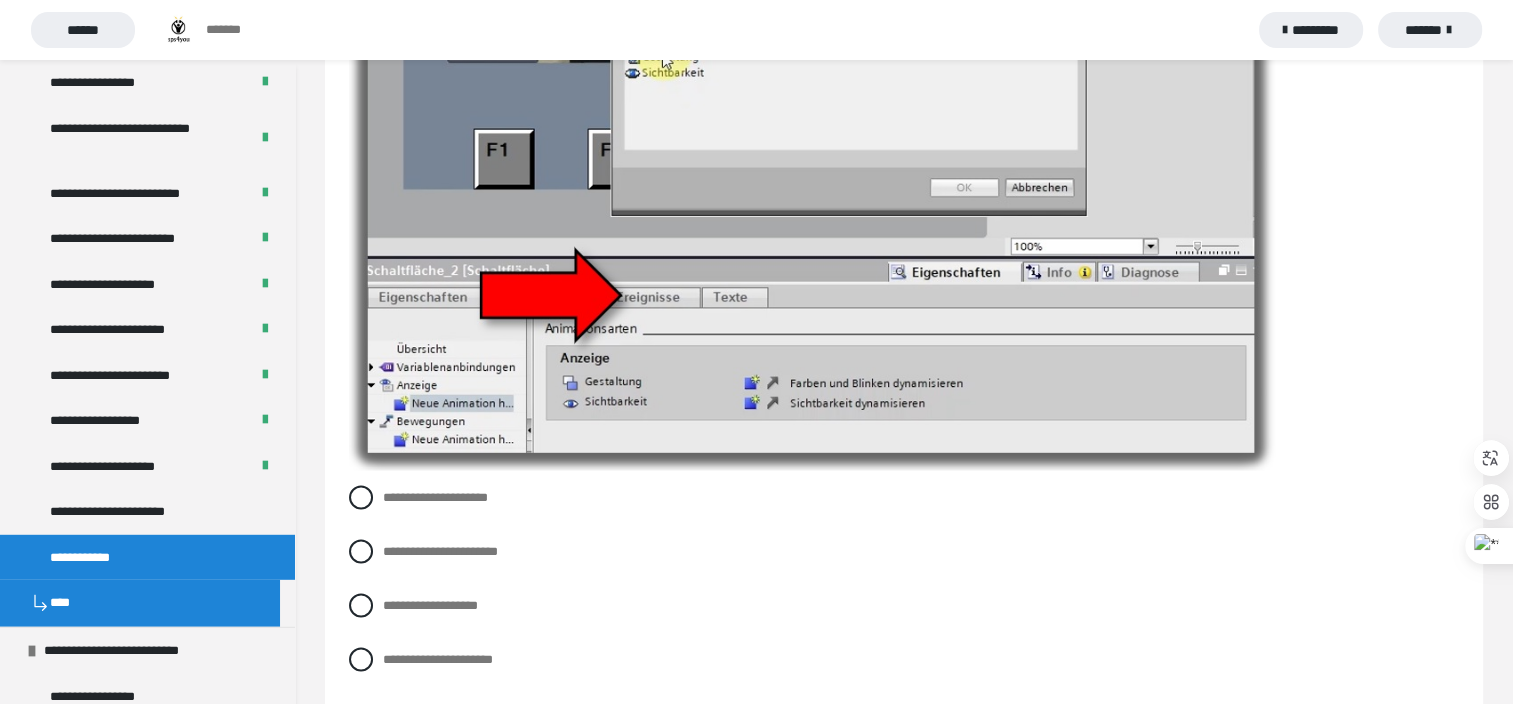 scroll, scrollTop: 10992, scrollLeft: 0, axis: vertical 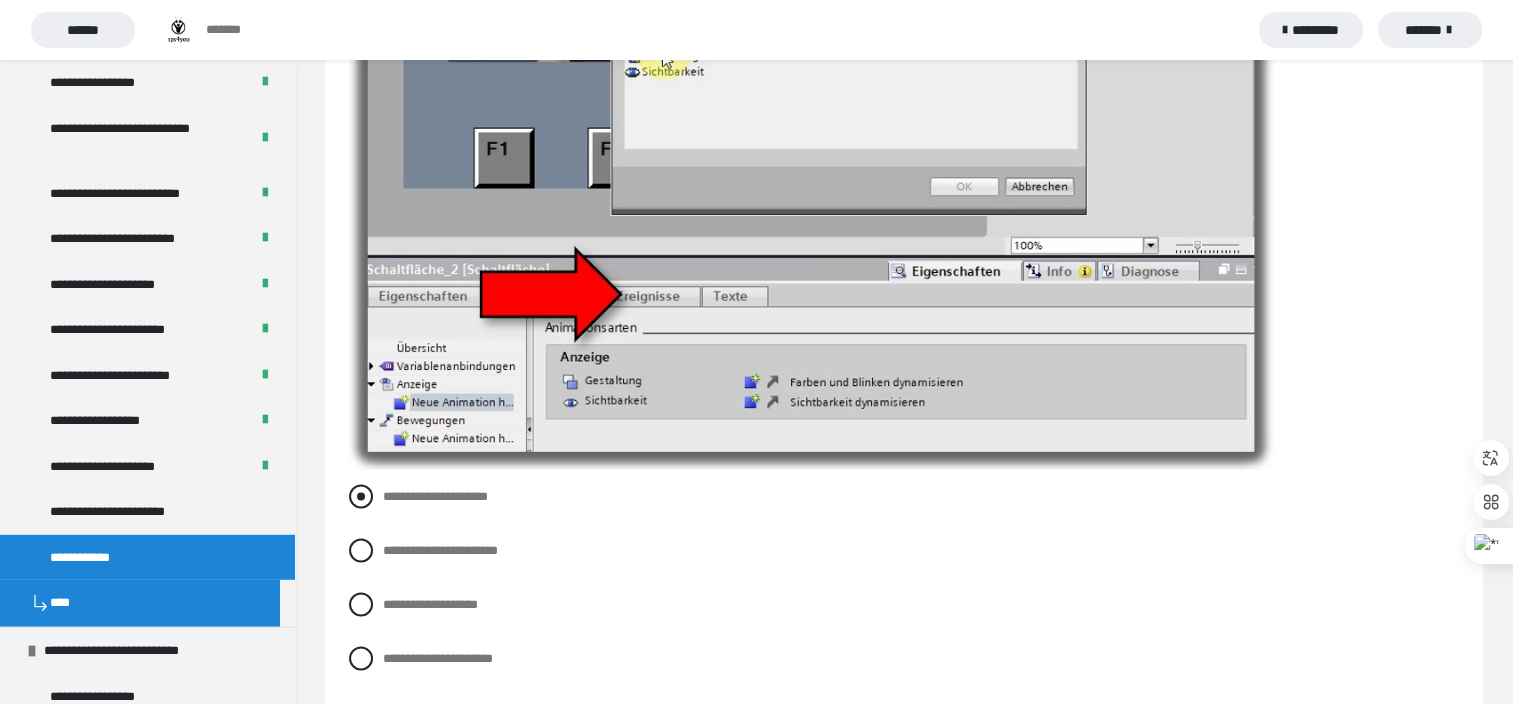 click on "**********" at bounding box center (435, 495) 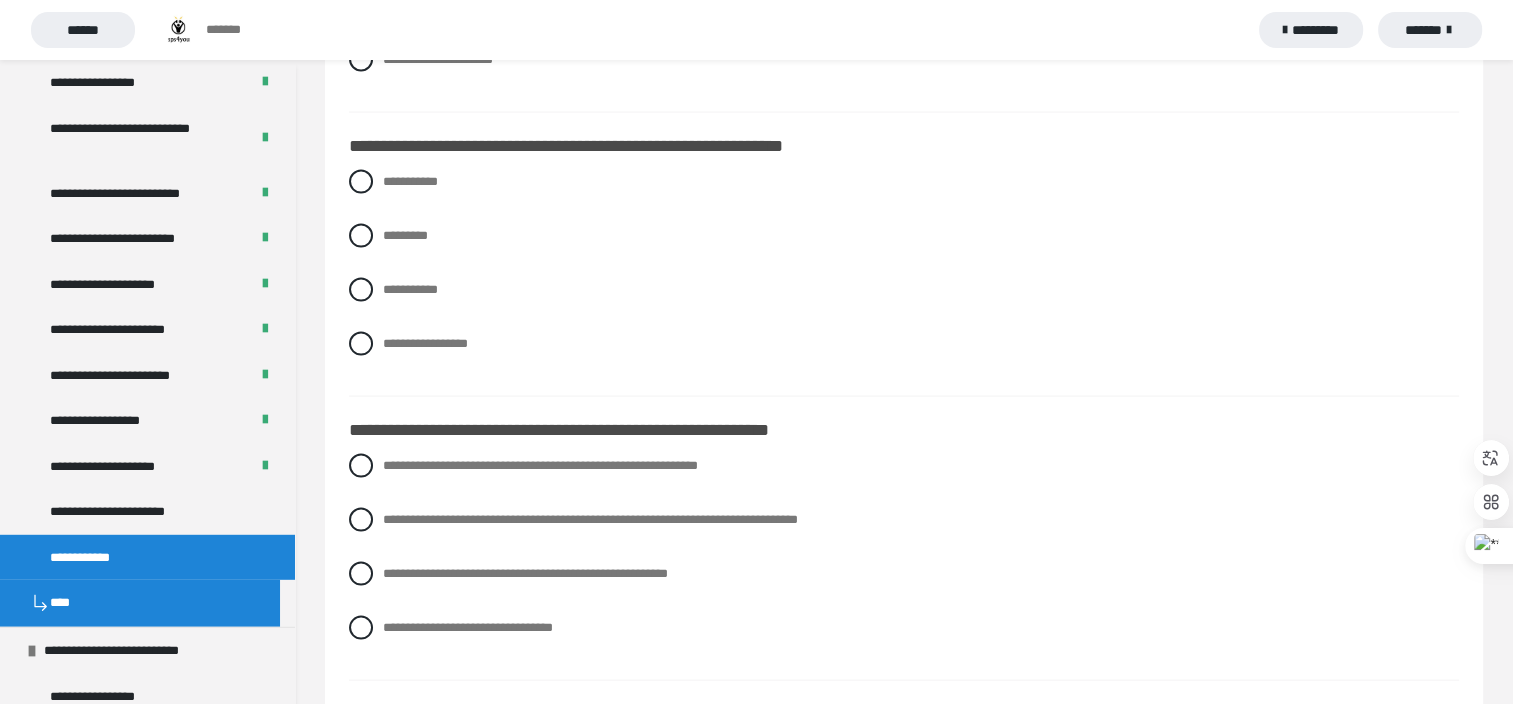 scroll, scrollTop: 11589, scrollLeft: 0, axis: vertical 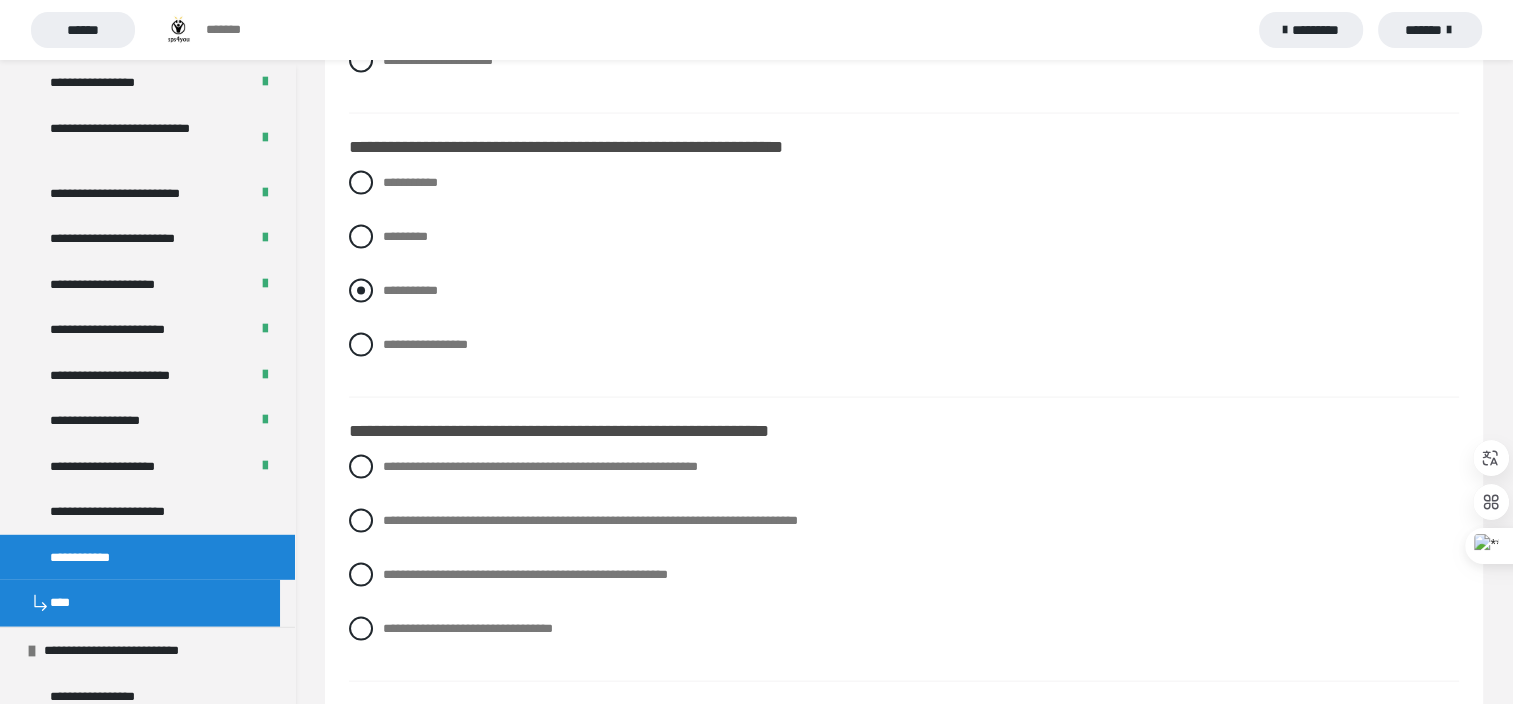 click on "**********" at bounding box center (904, 291) 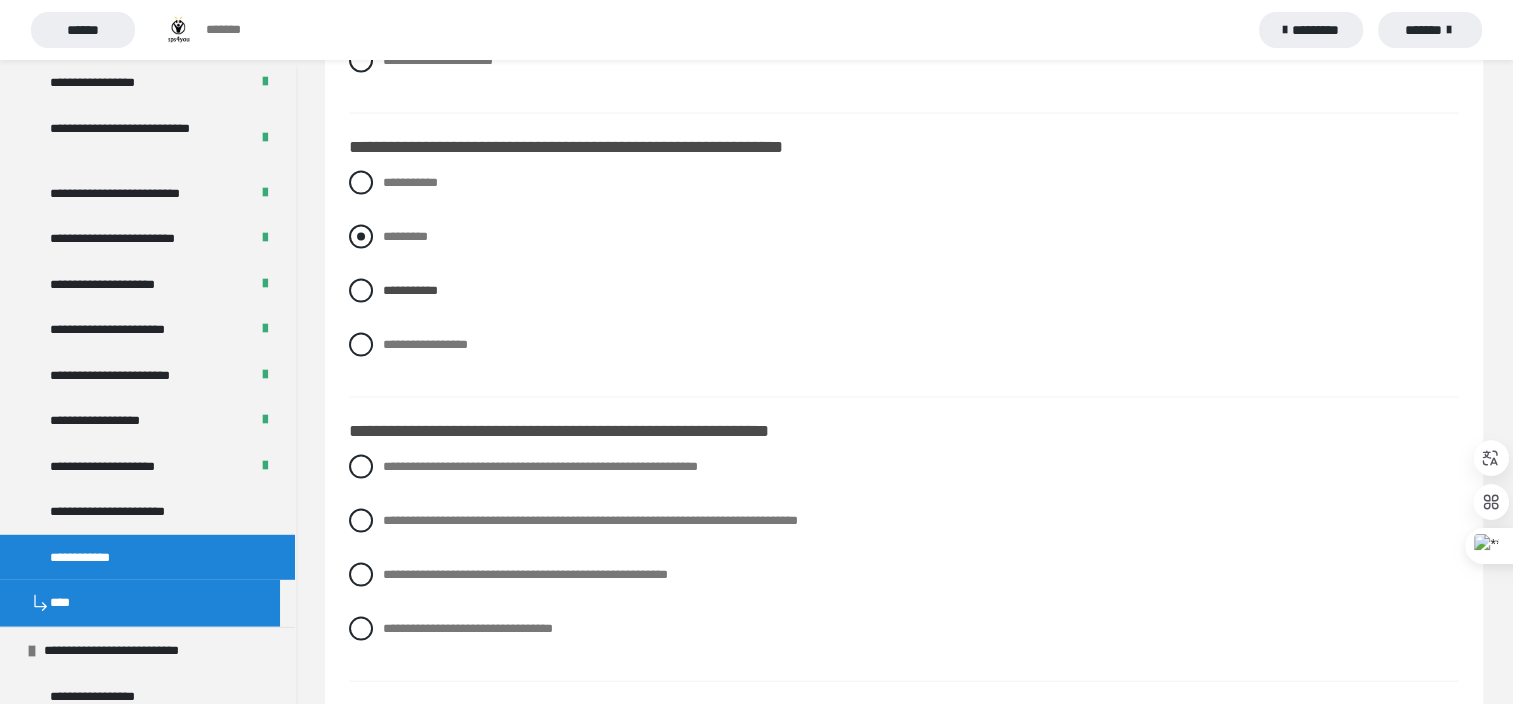 click on "*********" at bounding box center [405, 236] 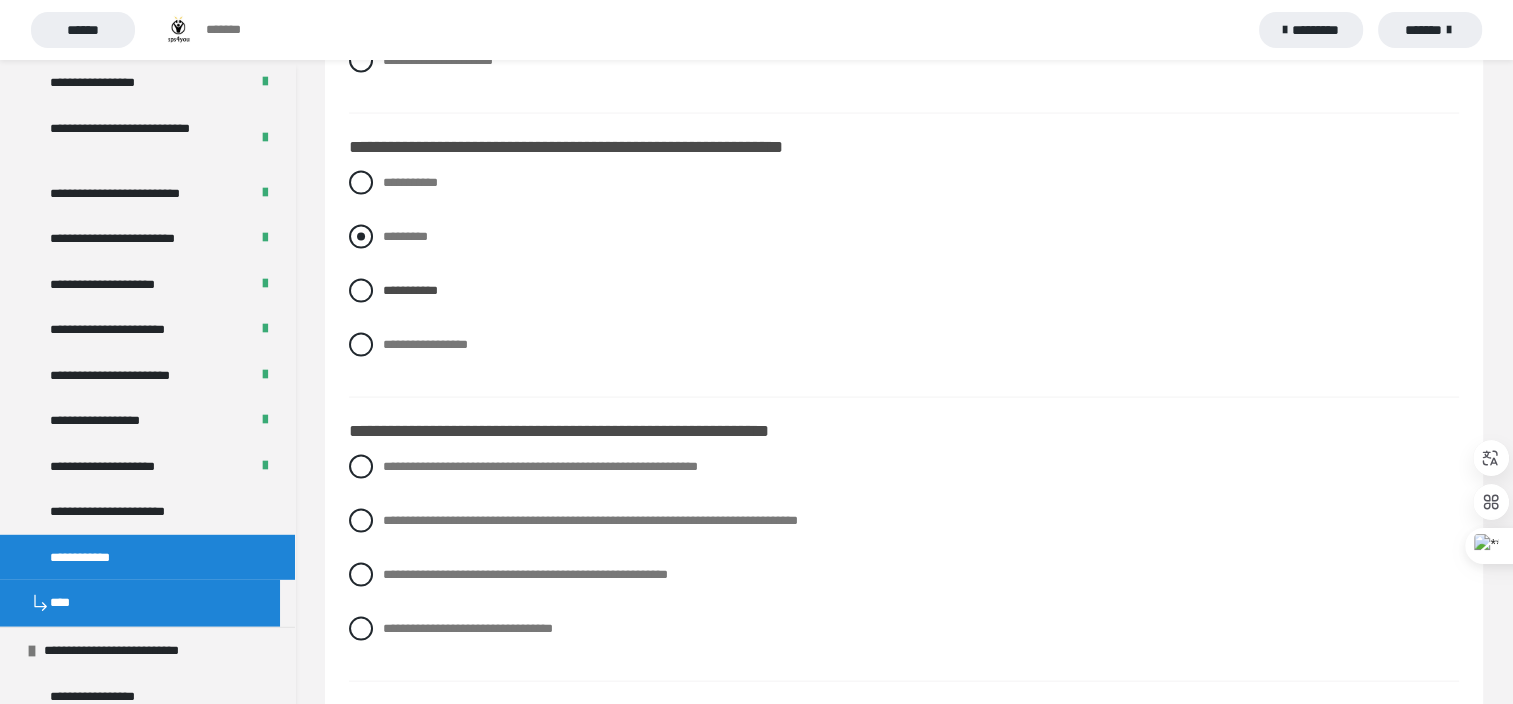 radio on "****" 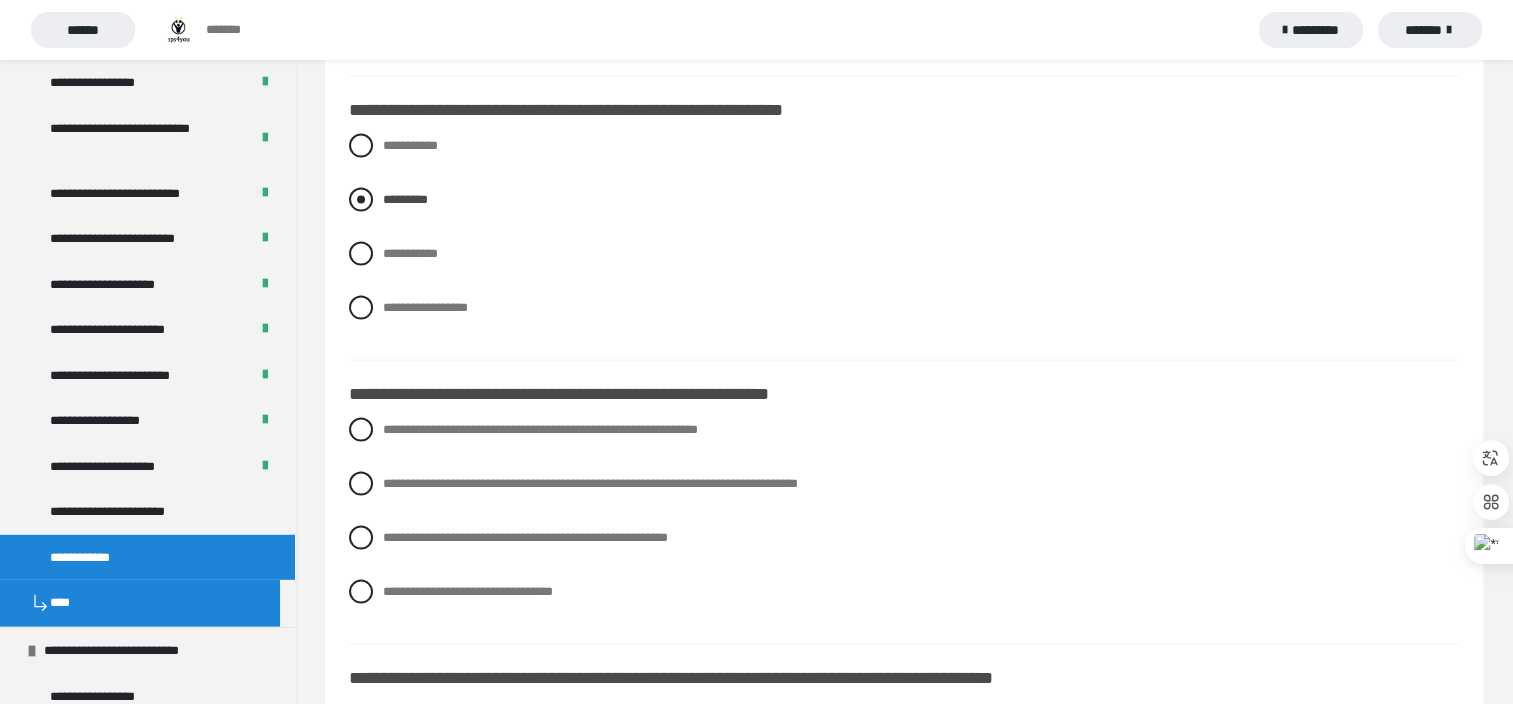 scroll, scrollTop: 11628, scrollLeft: 0, axis: vertical 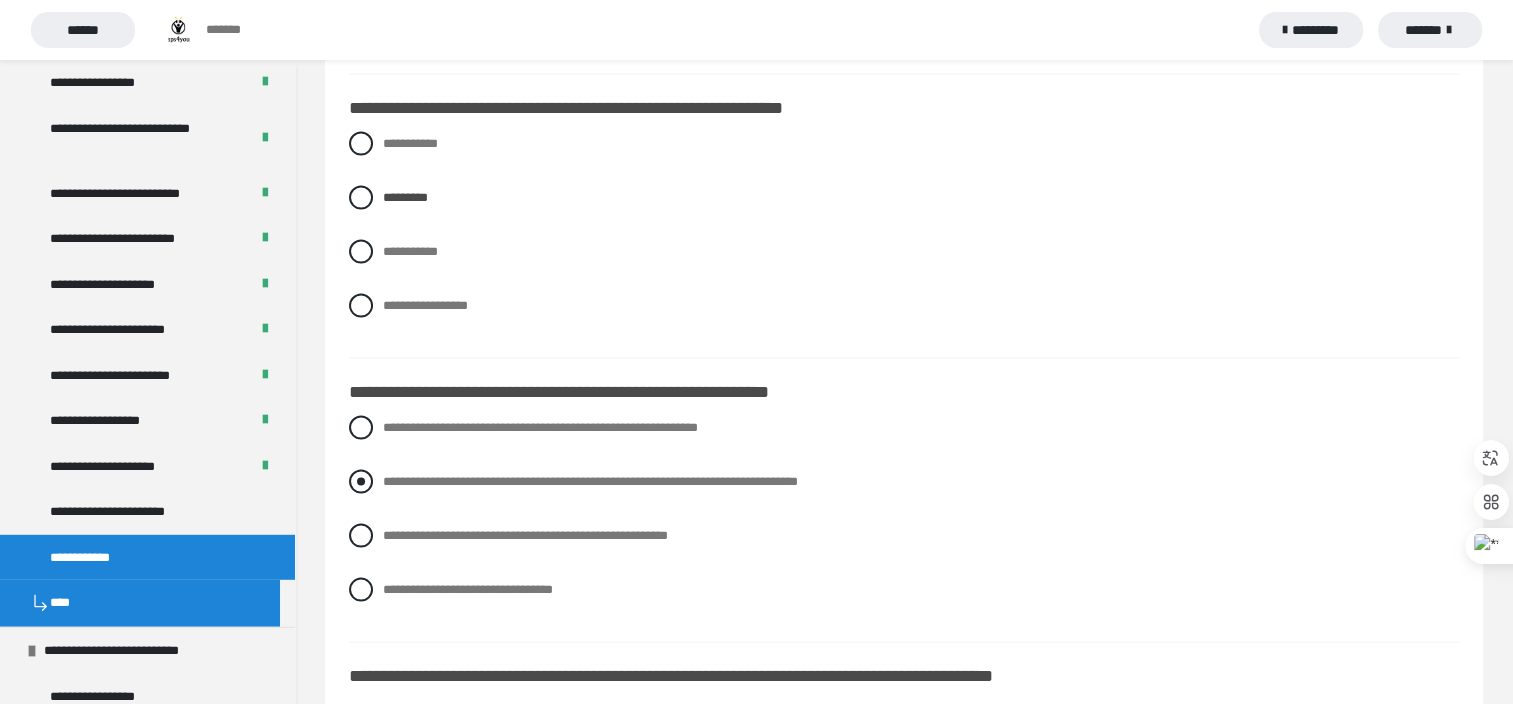 click on "**********" at bounding box center [590, 481] 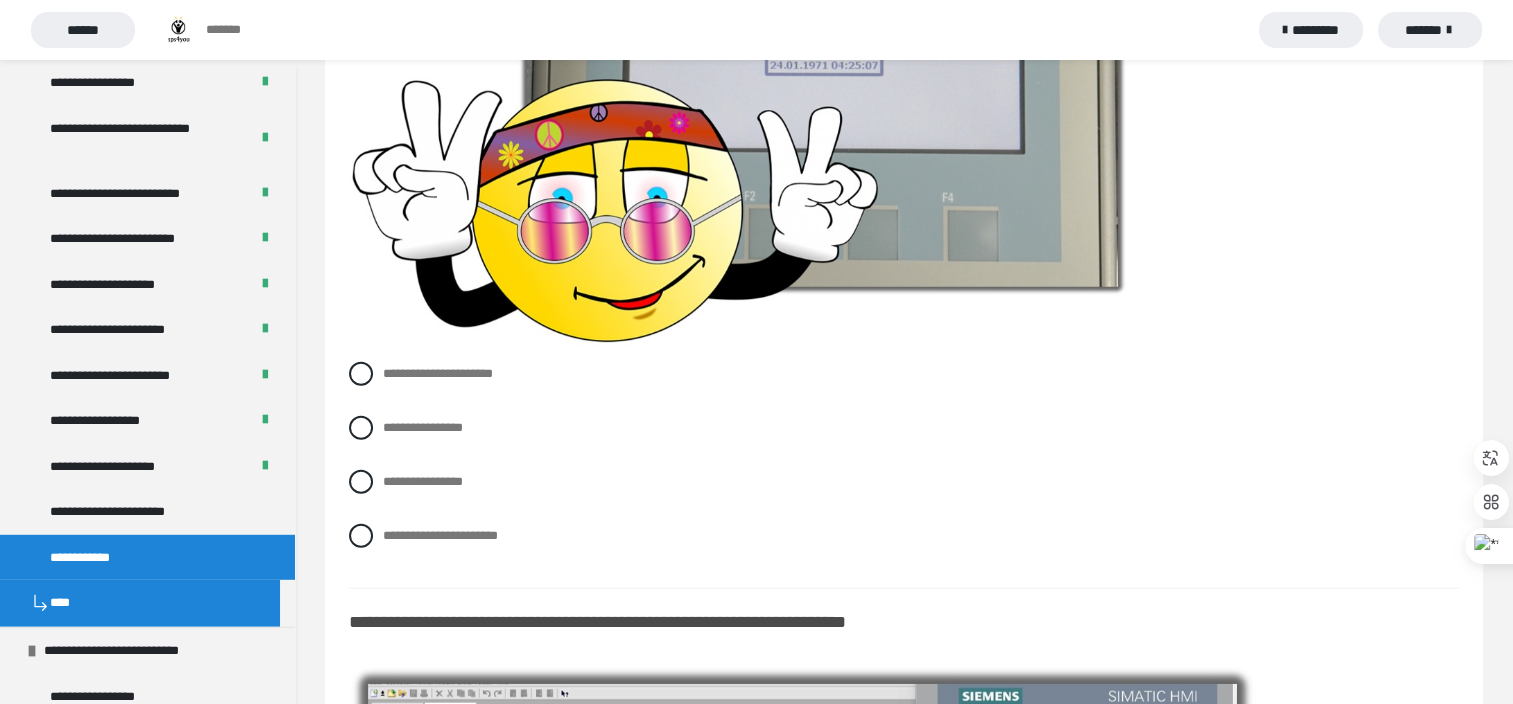 scroll, scrollTop: 12496, scrollLeft: 0, axis: vertical 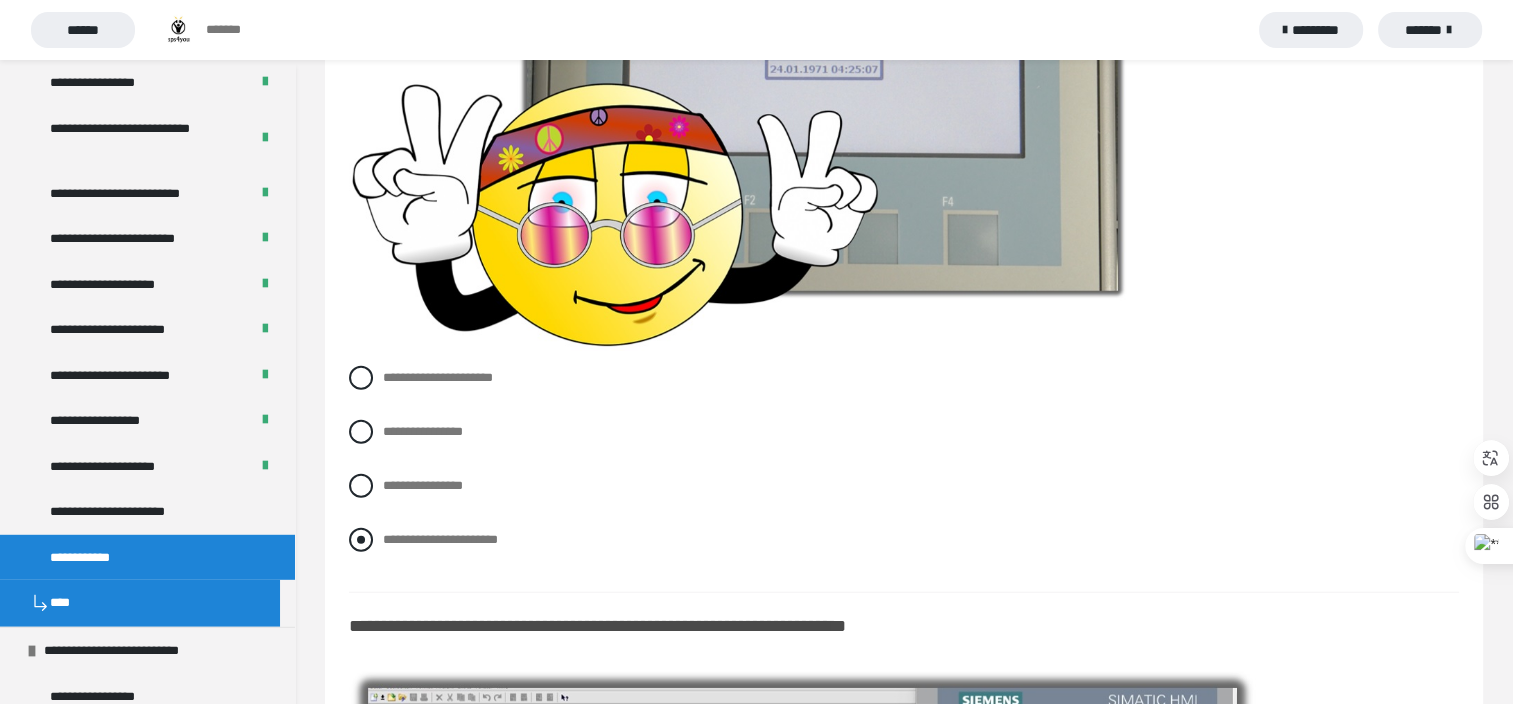 click on "**********" at bounding box center (440, 539) 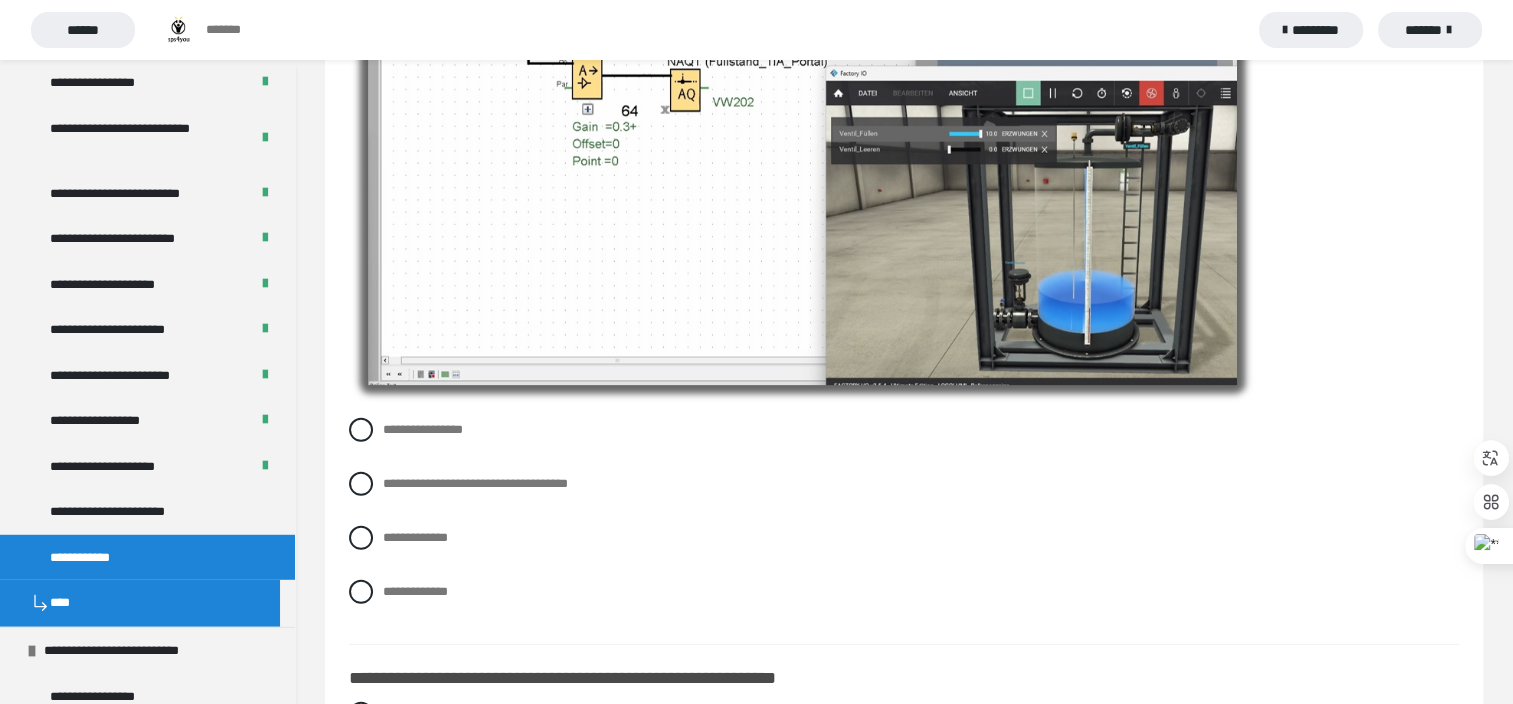 scroll, scrollTop: 13306, scrollLeft: 0, axis: vertical 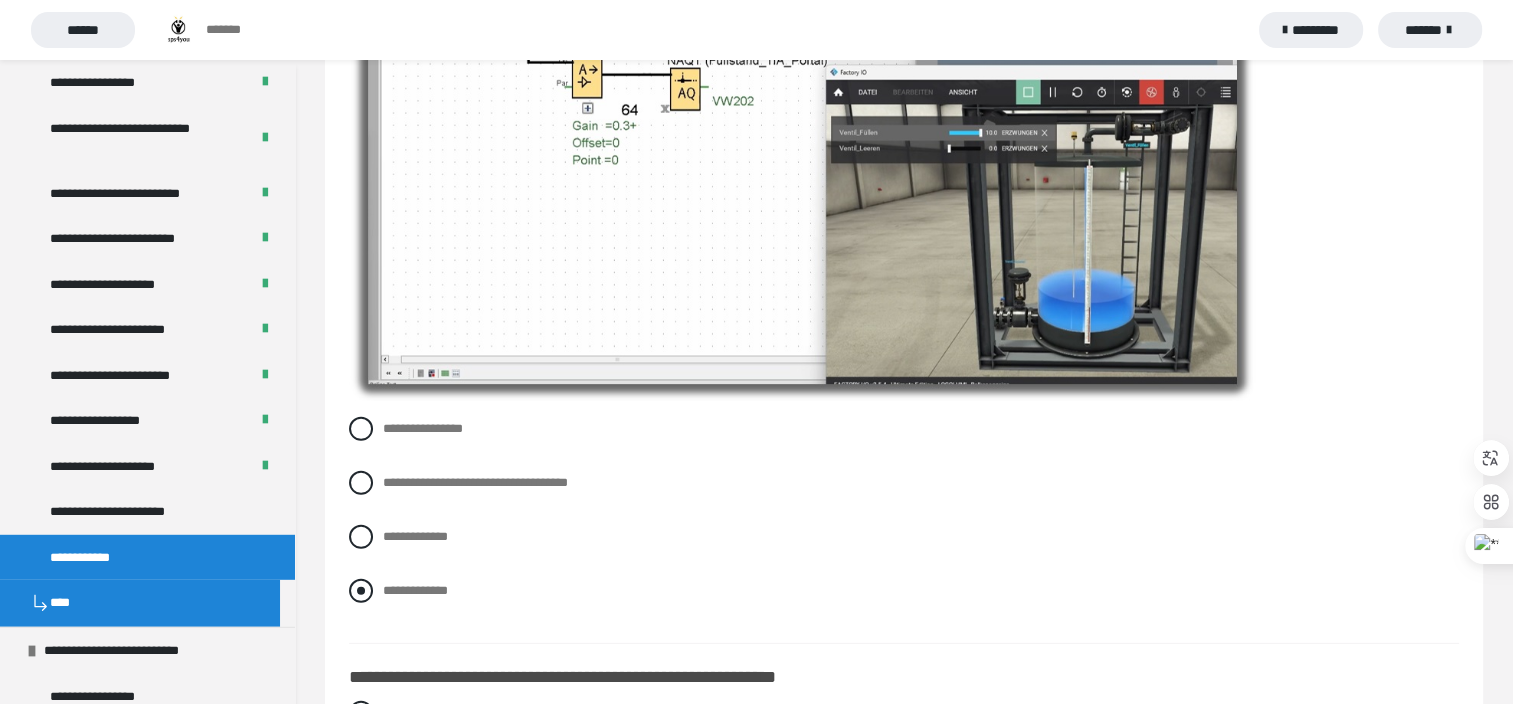 click on "**********" at bounding box center (415, 590) 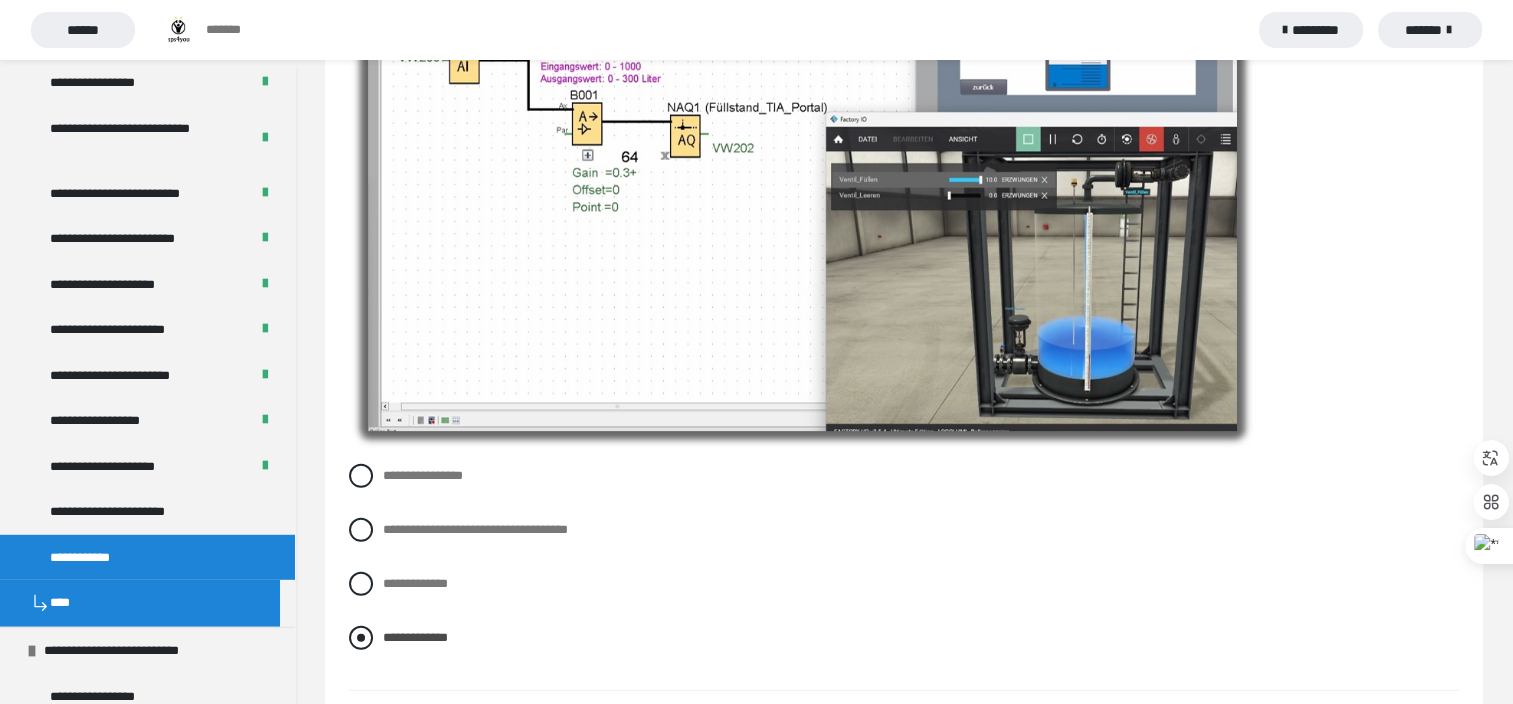 scroll, scrollTop: 13254, scrollLeft: 0, axis: vertical 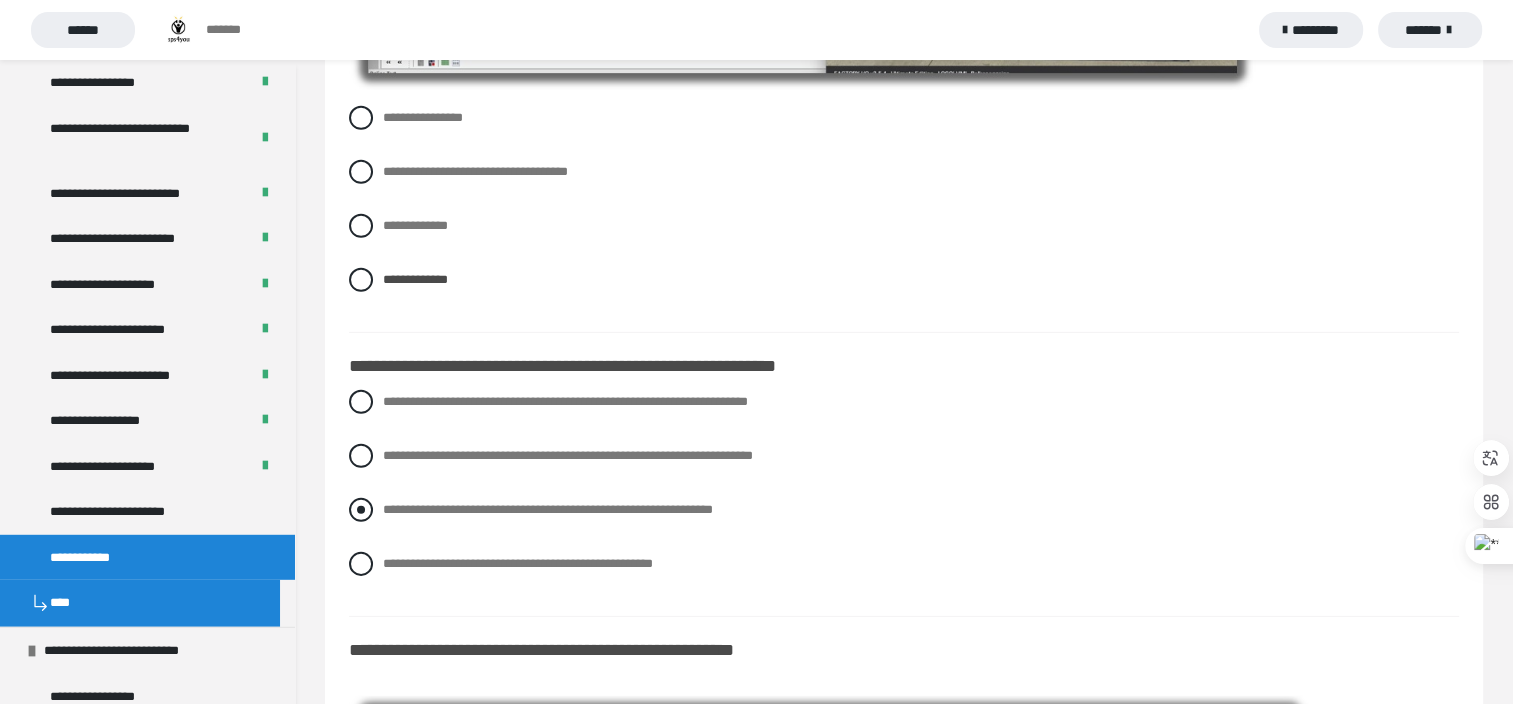 click at bounding box center (361, 510) 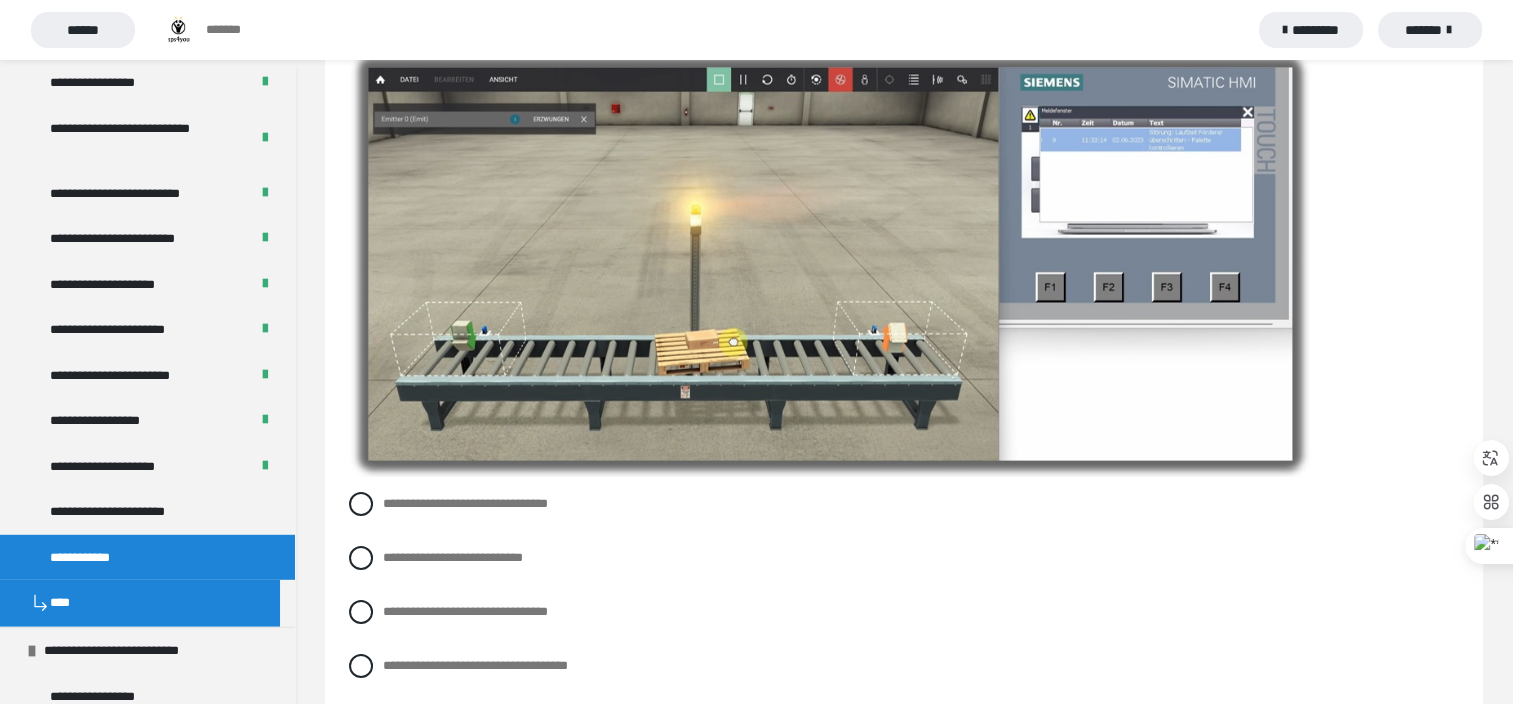 scroll, scrollTop: 14263, scrollLeft: 0, axis: vertical 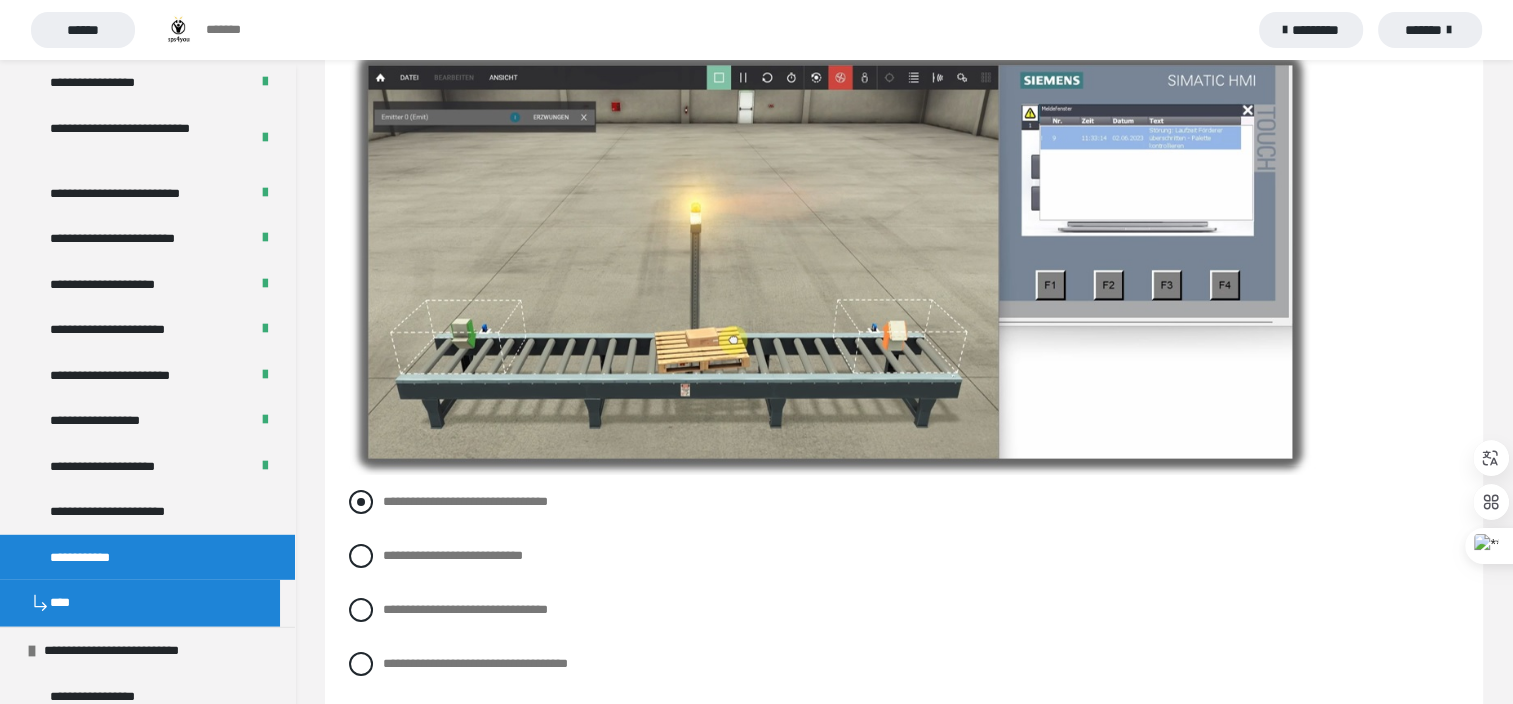 click on "**********" at bounding box center [465, 501] 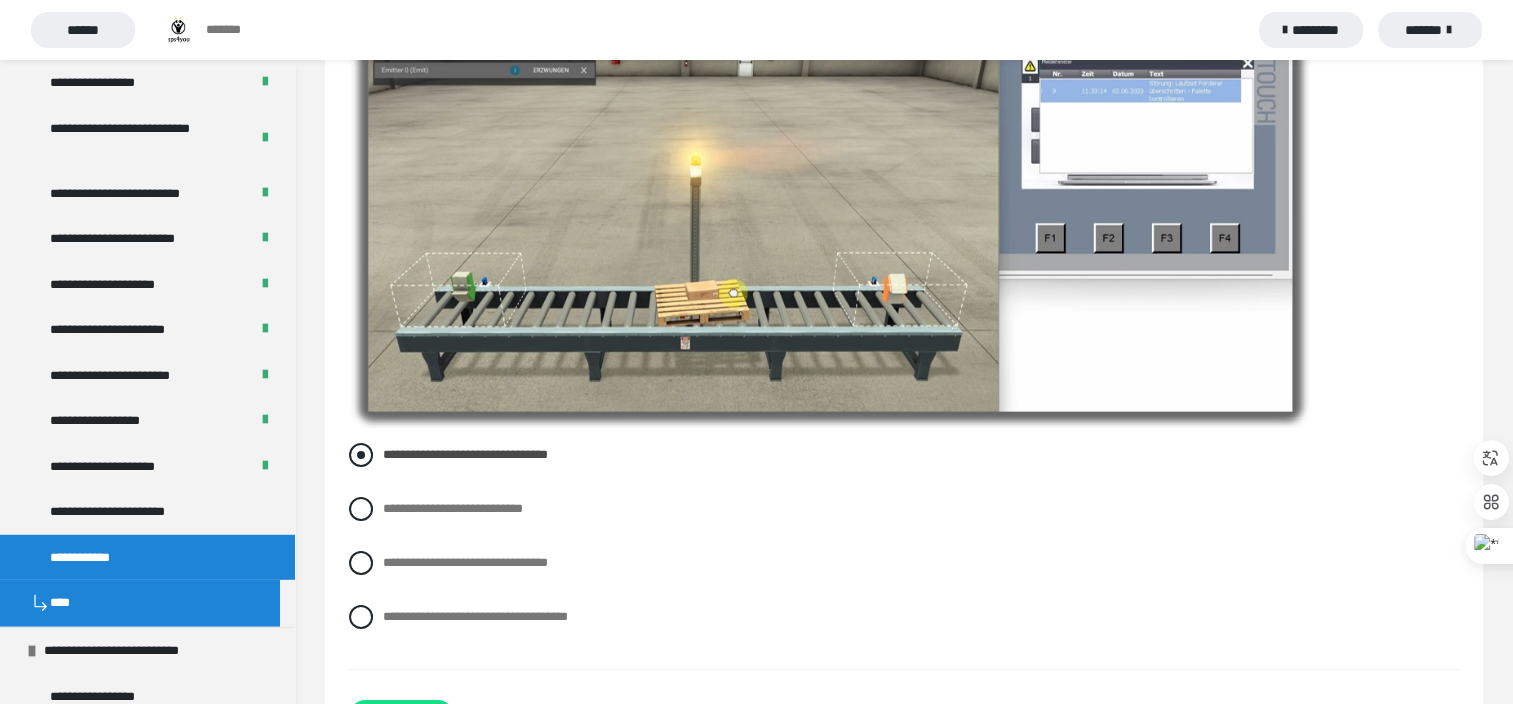 scroll, scrollTop: 14392, scrollLeft: 0, axis: vertical 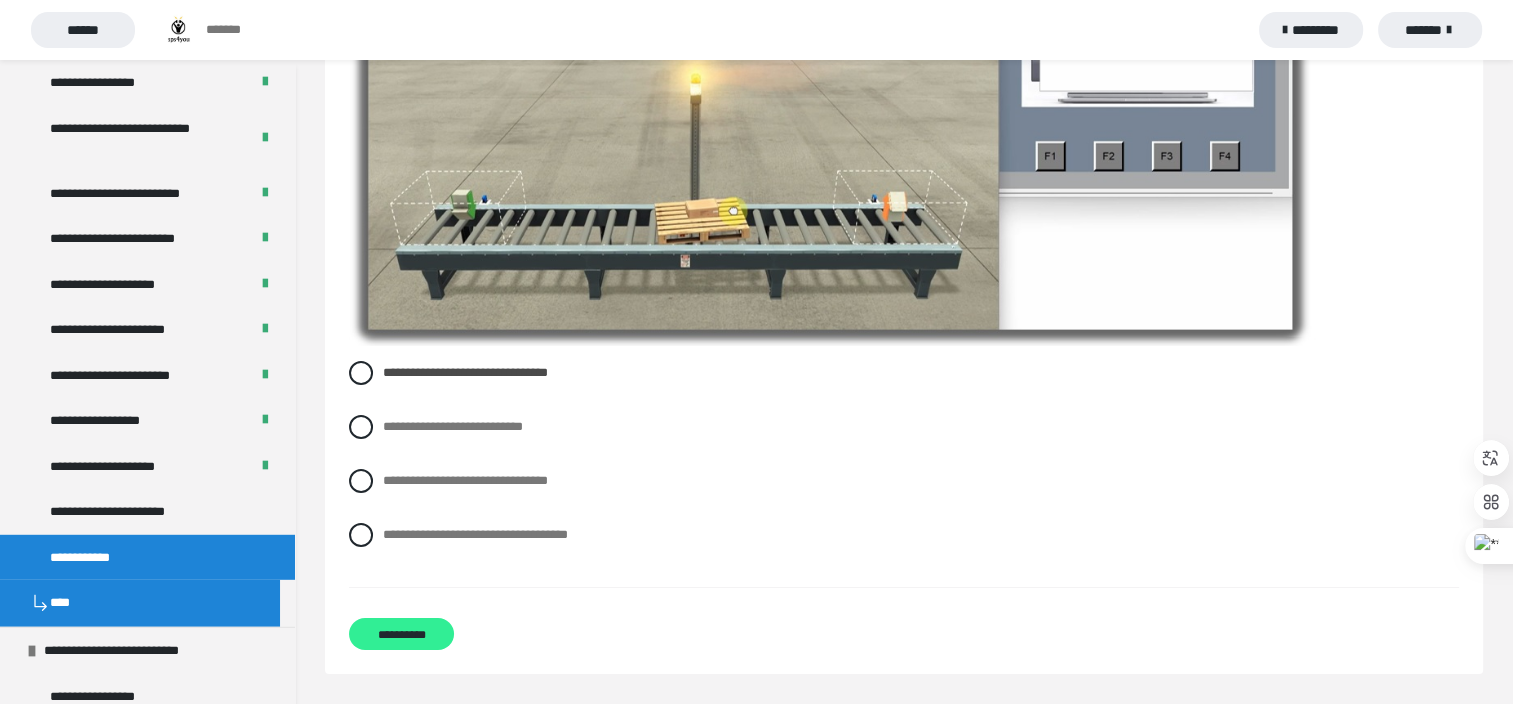 click on "**********" at bounding box center (401, 634) 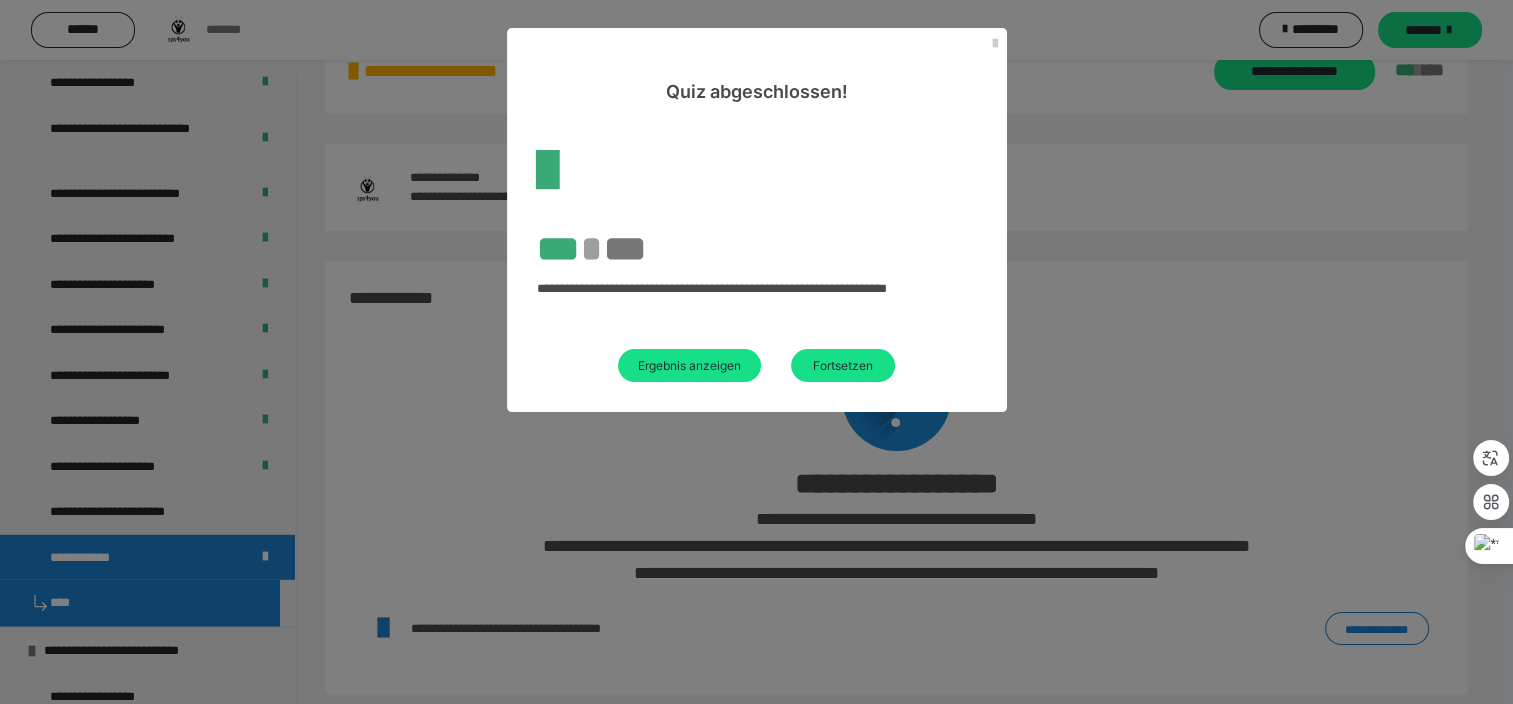 scroll, scrollTop: 80, scrollLeft: 0, axis: vertical 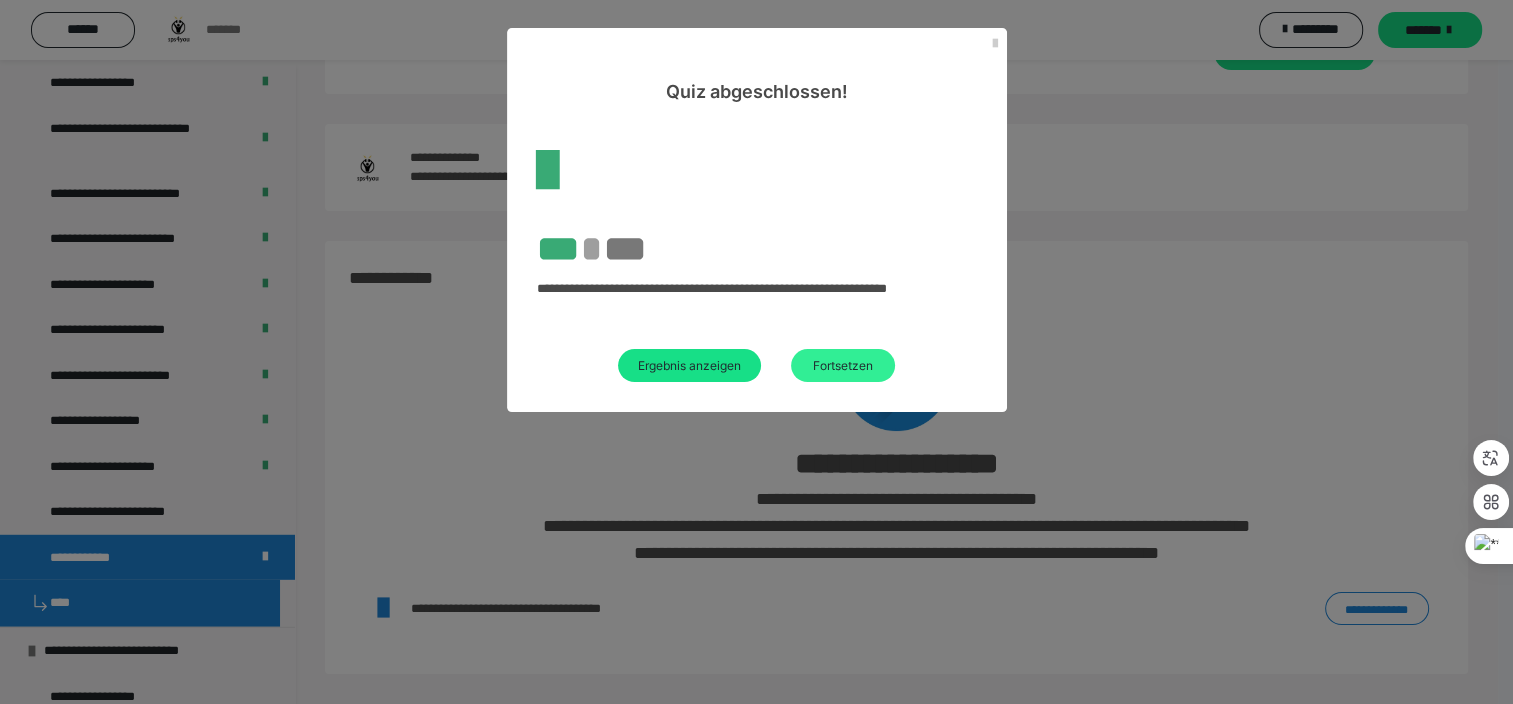 click on "Fortsetzen" at bounding box center (843, 365) 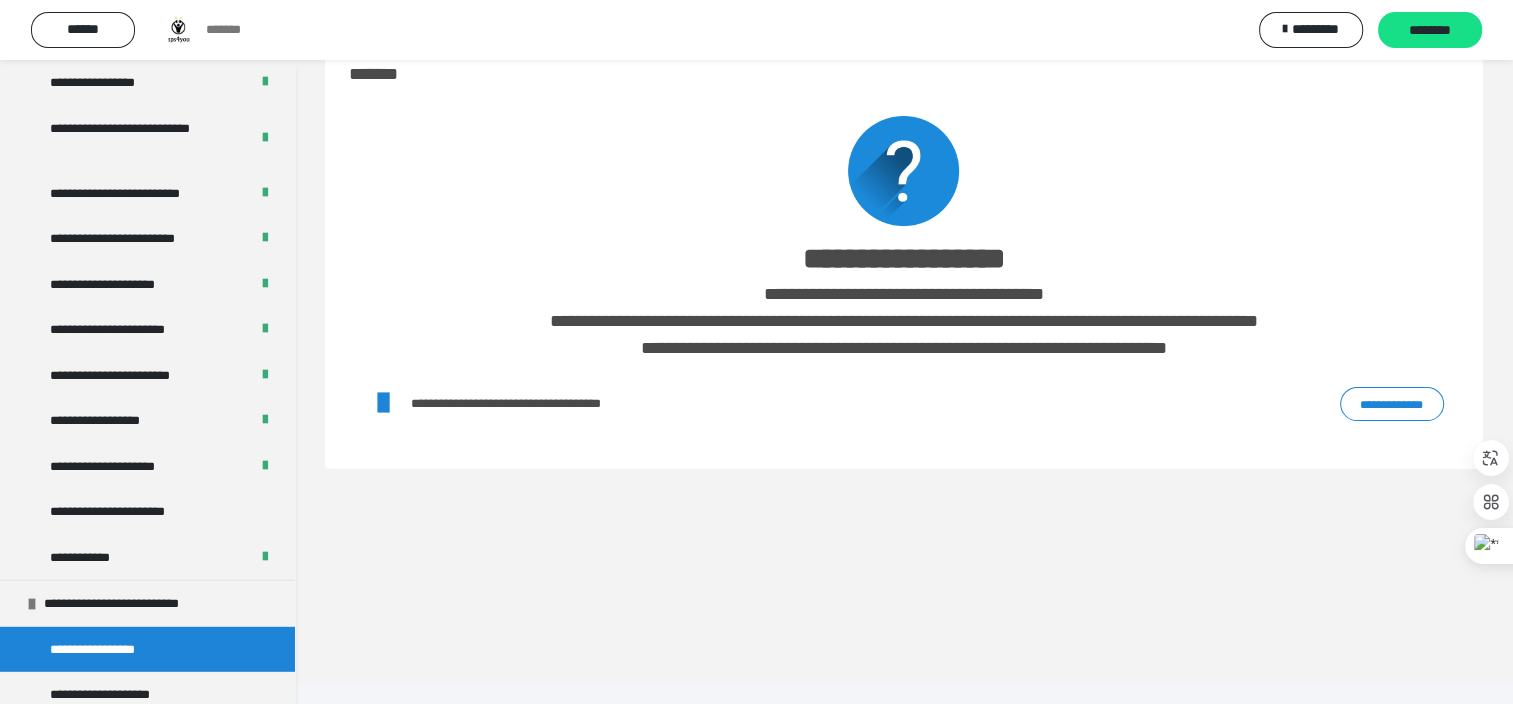 scroll, scrollTop: 0, scrollLeft: 0, axis: both 